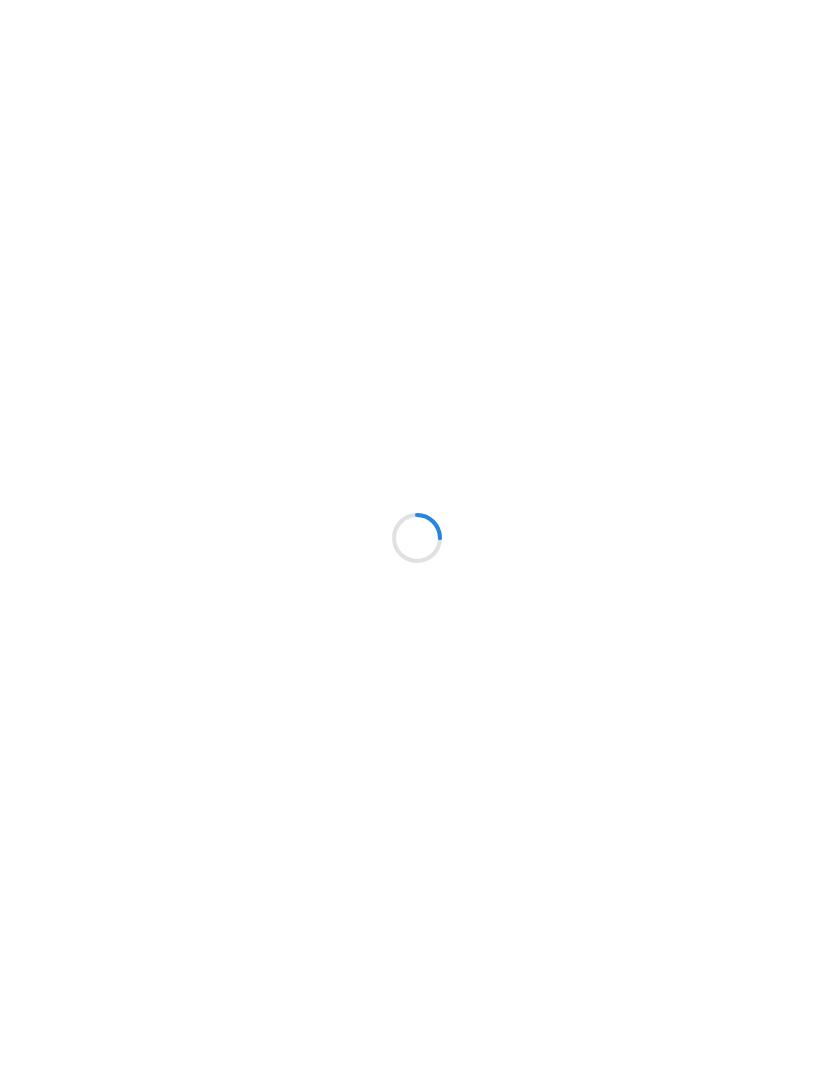 scroll, scrollTop: 0, scrollLeft: 0, axis: both 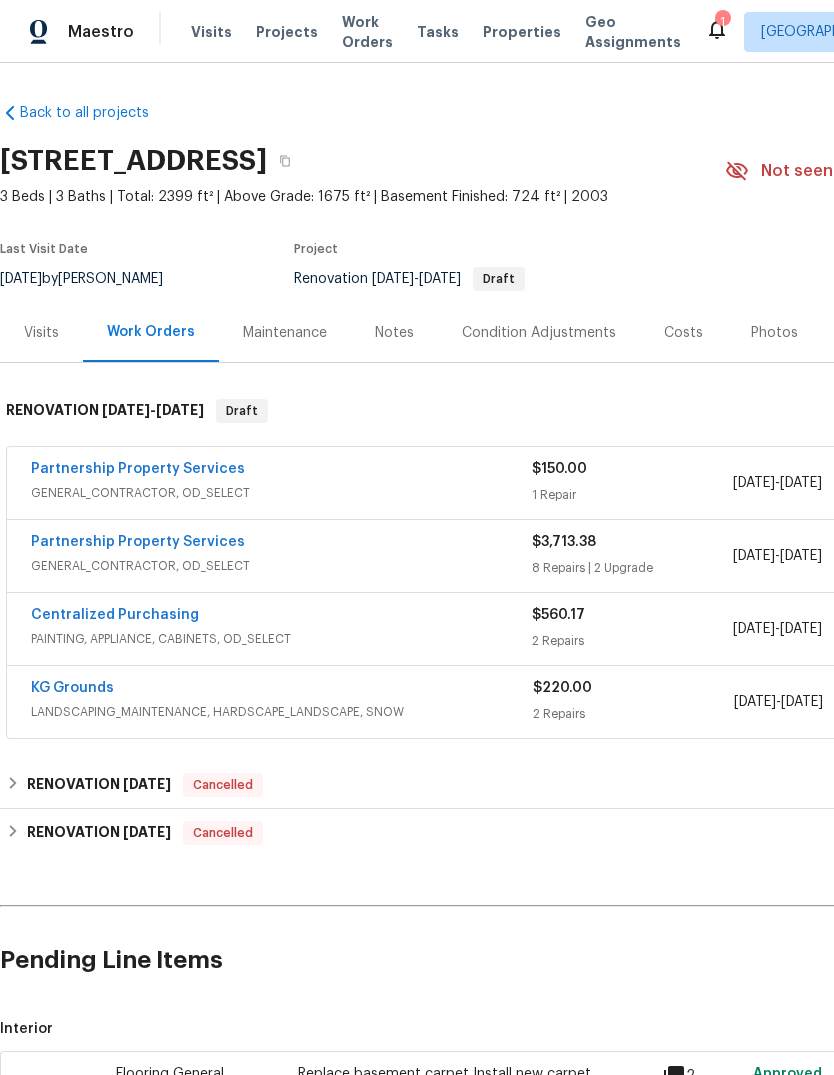 click on "Partnership Property Services" at bounding box center [138, 542] 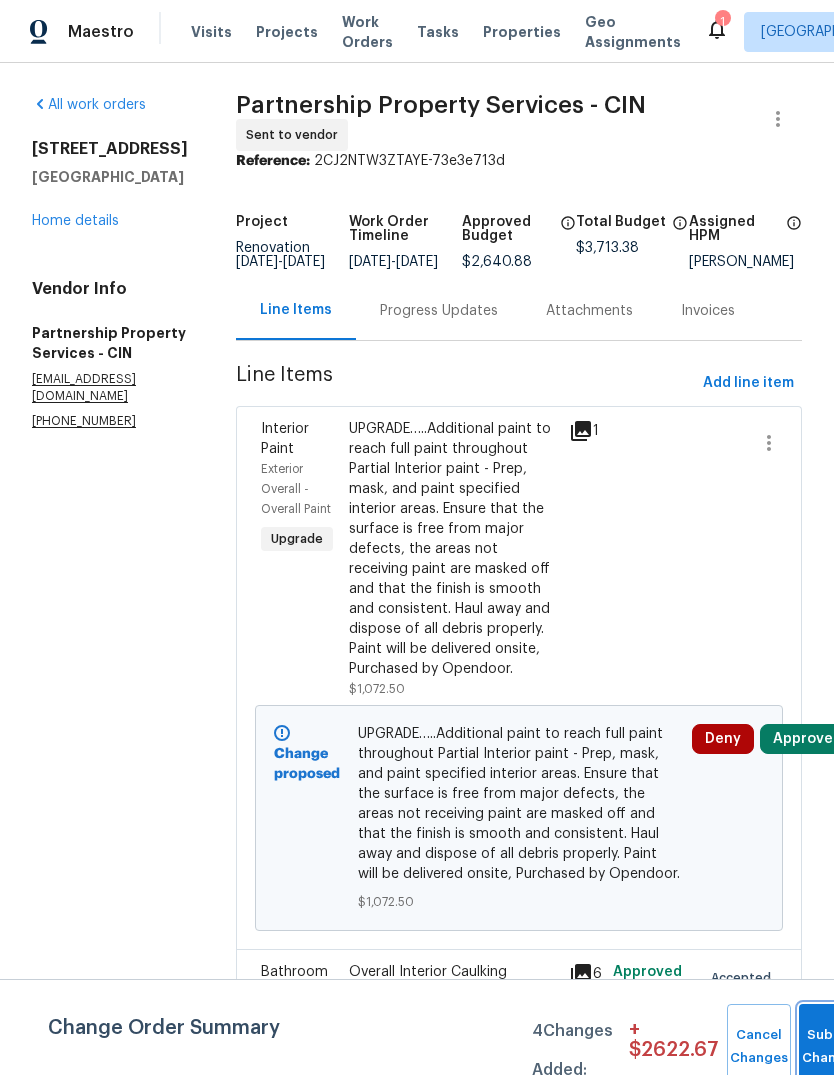 click on "Submit Changes" at bounding box center [831, 1047] 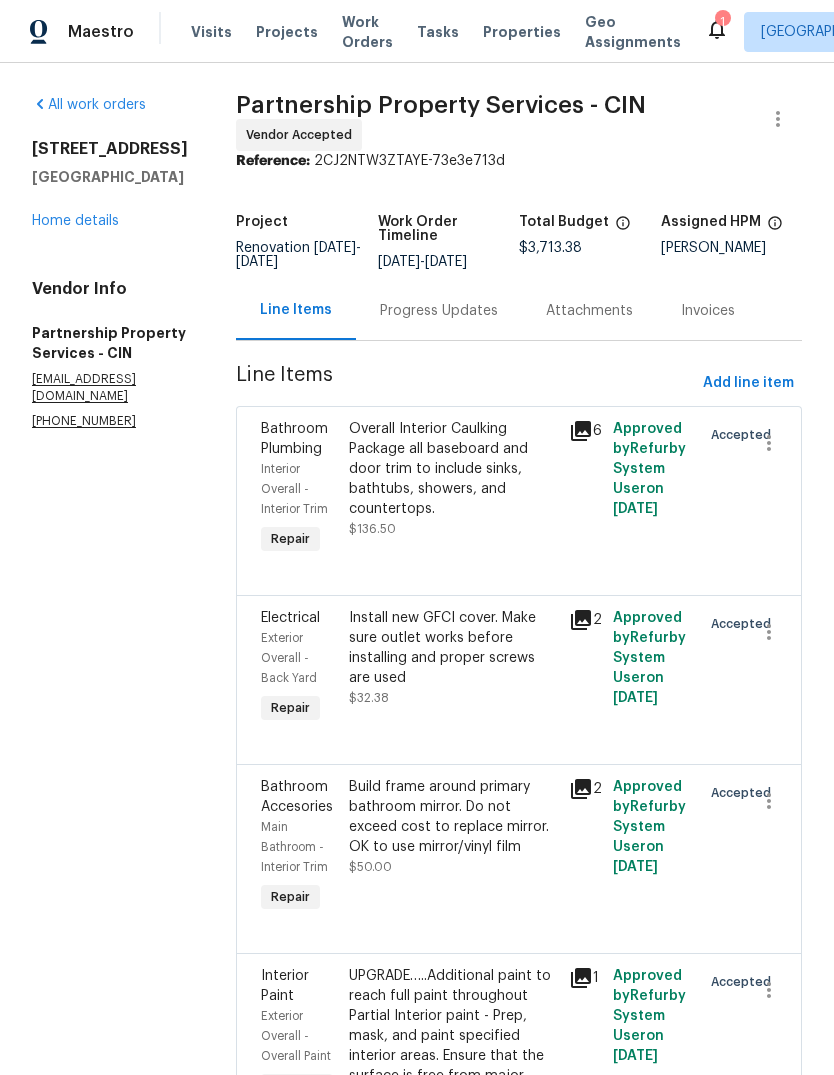 click on "Progress Updates" at bounding box center [439, 311] 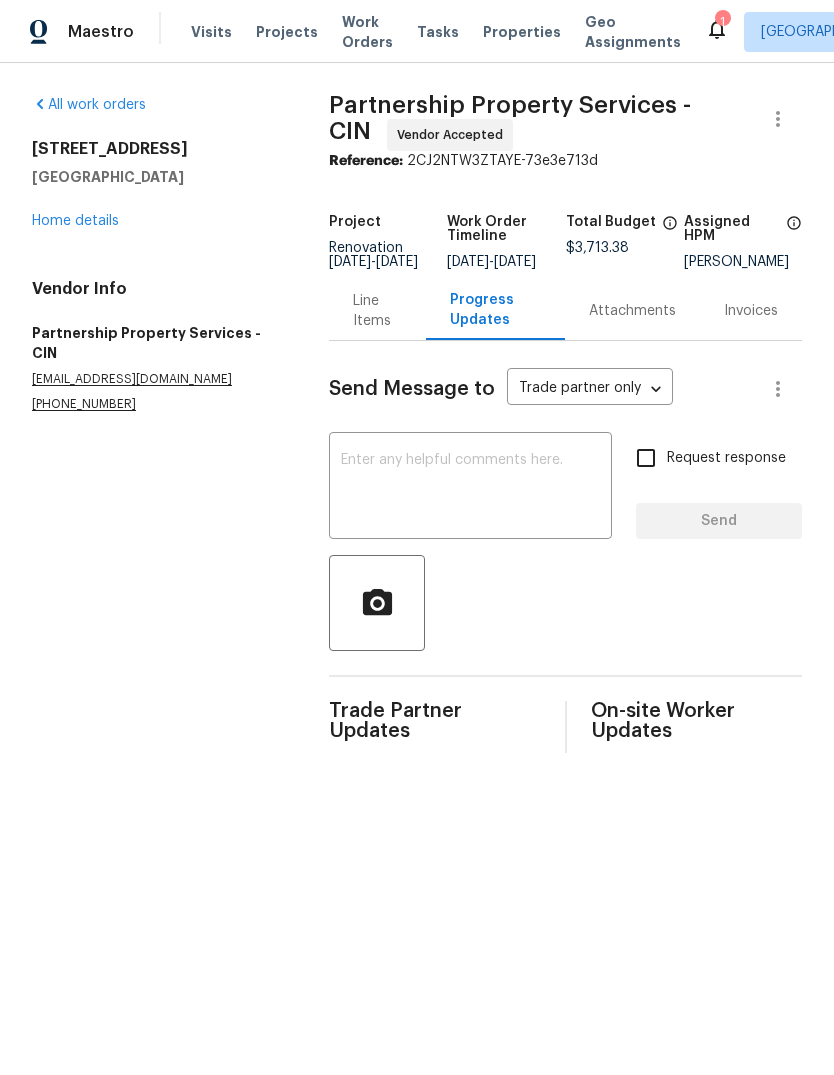 click at bounding box center [470, 488] 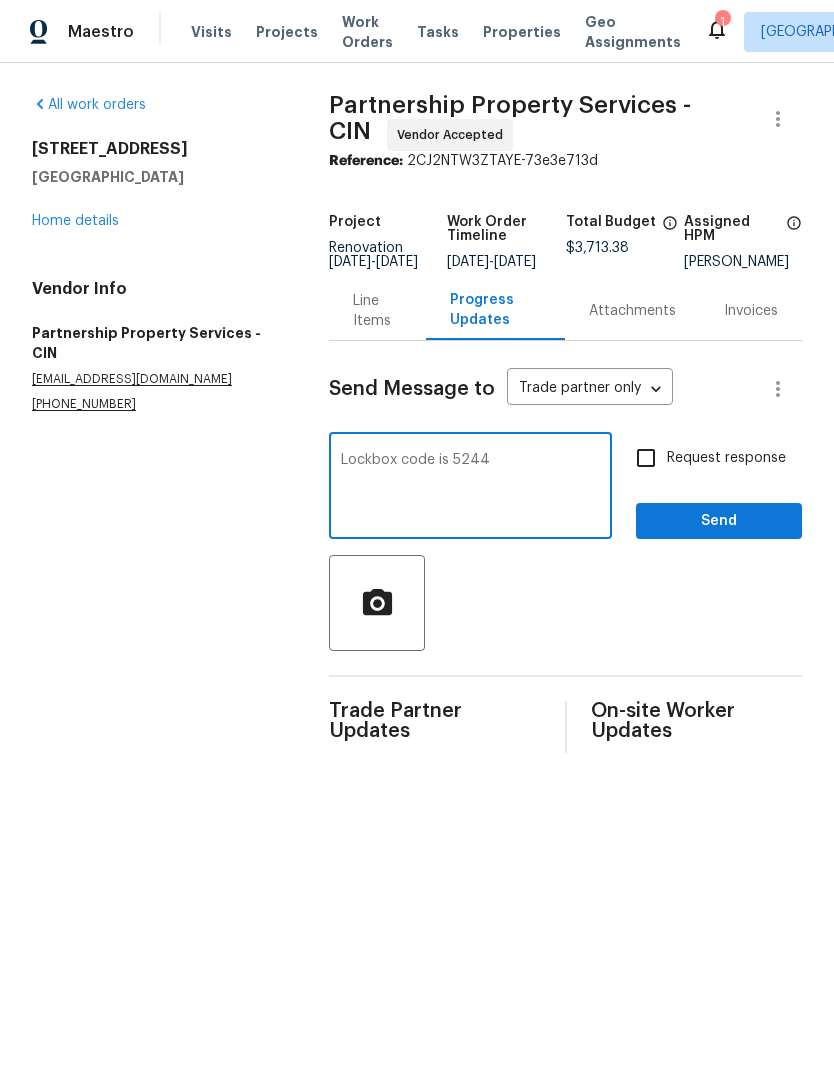 type on "Lockbox code is 5244" 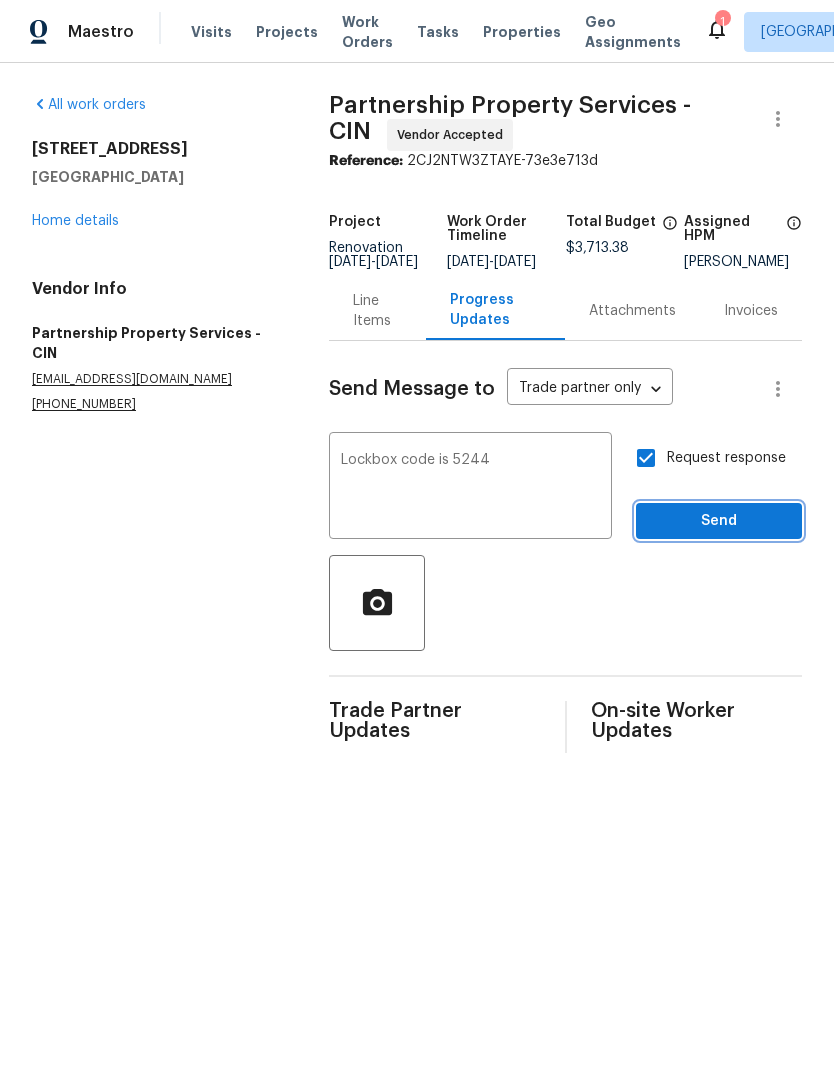 click on "Send" at bounding box center [719, 521] 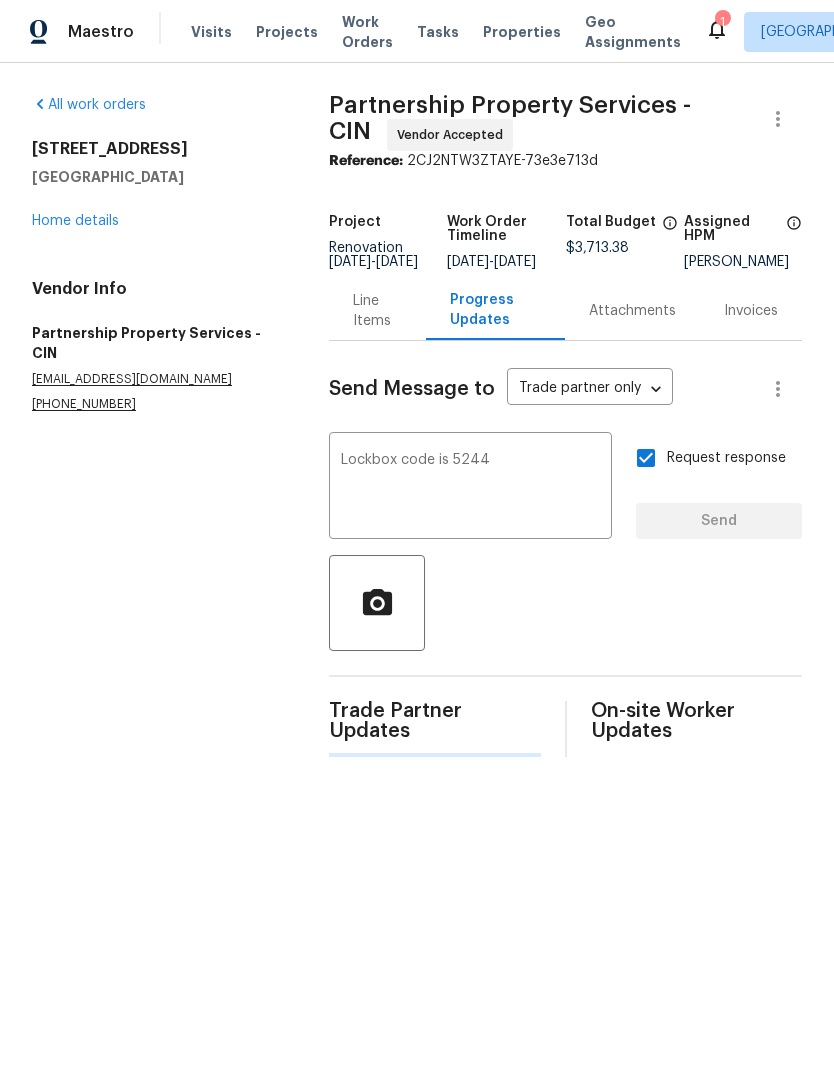 type 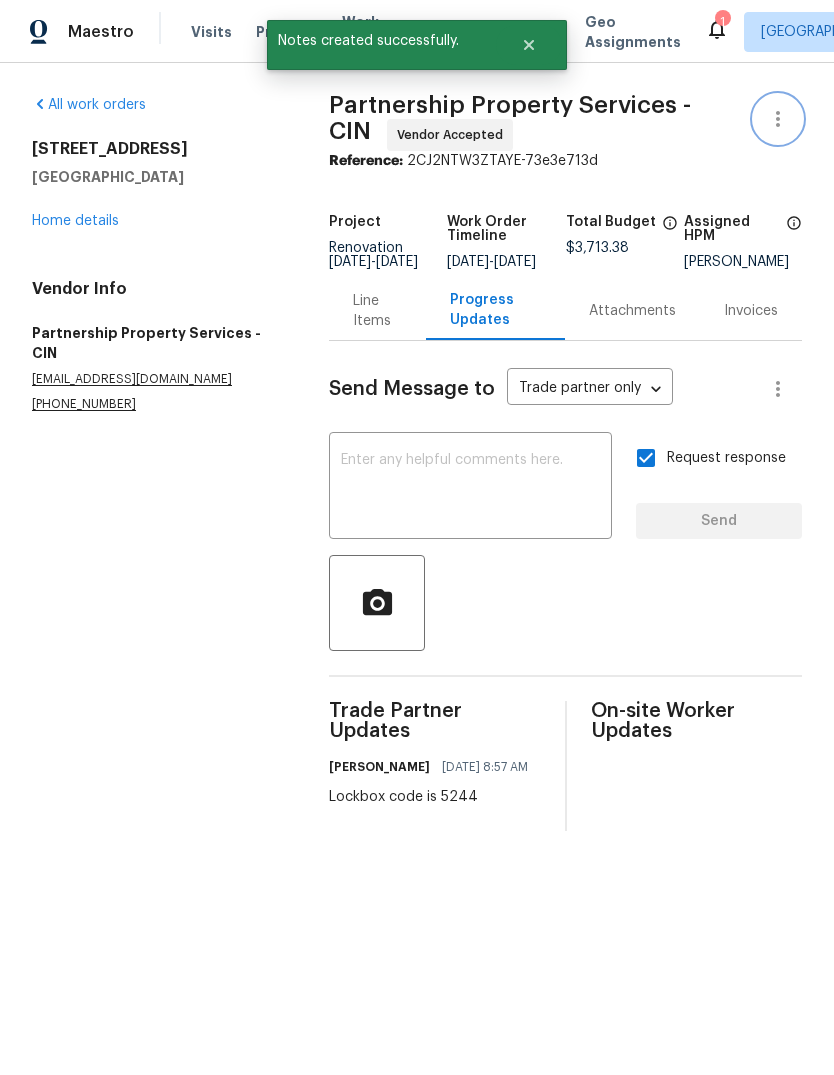 click 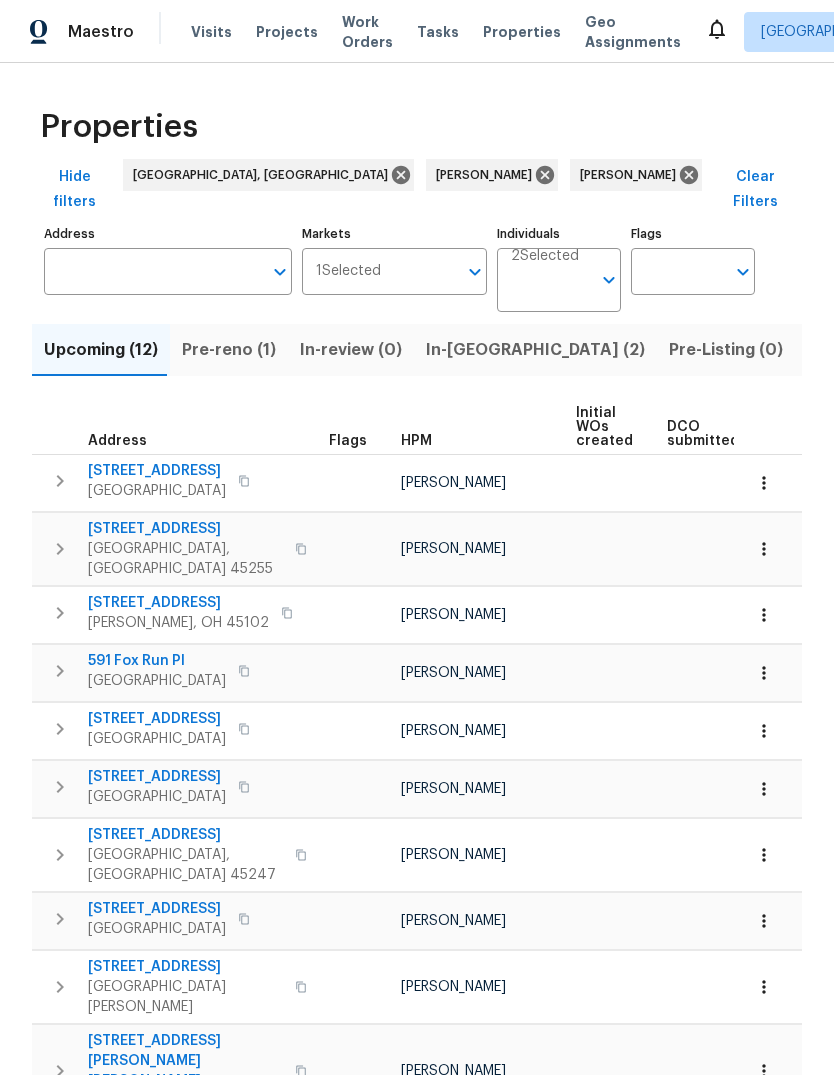 scroll, scrollTop: 0, scrollLeft: 0, axis: both 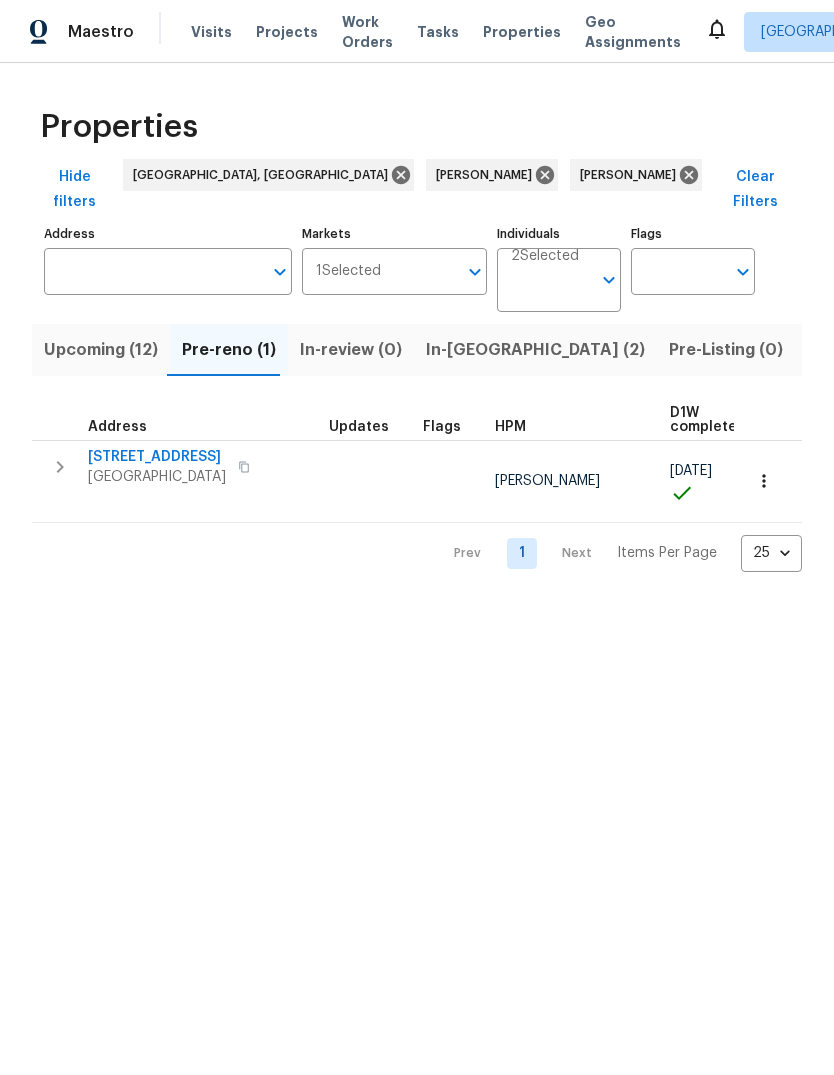 click 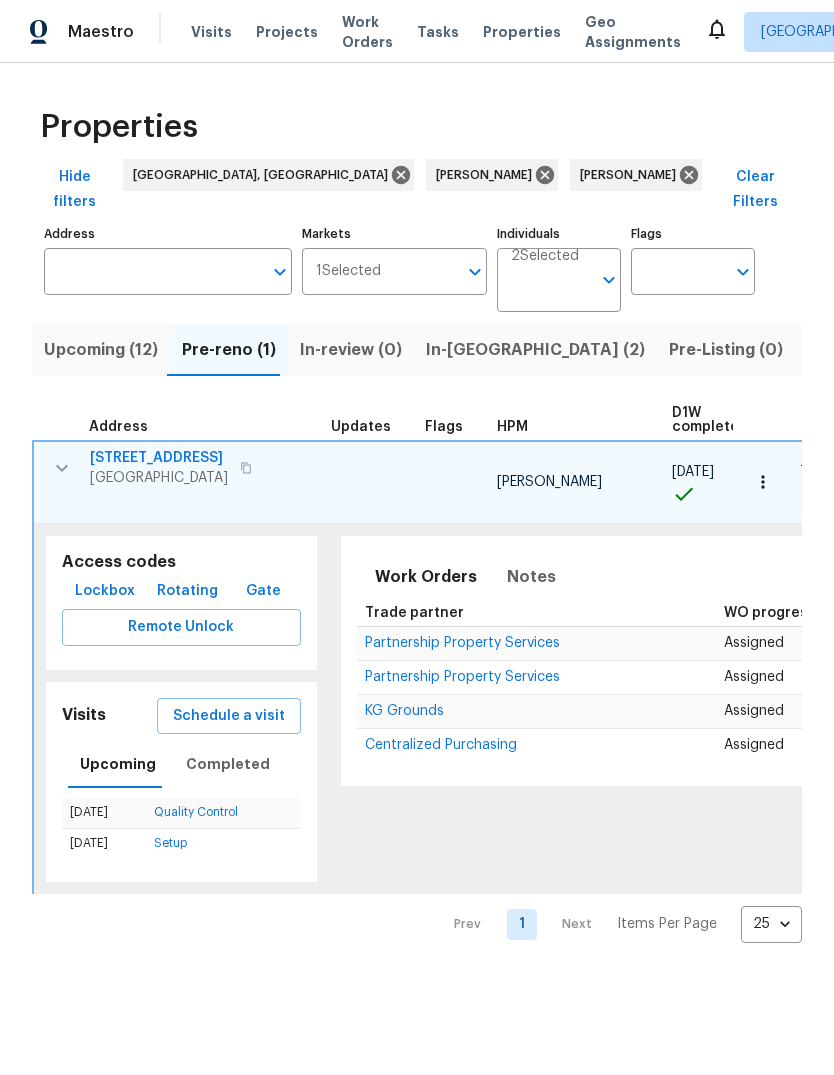 click on "Schedule a visit" at bounding box center (229, 716) 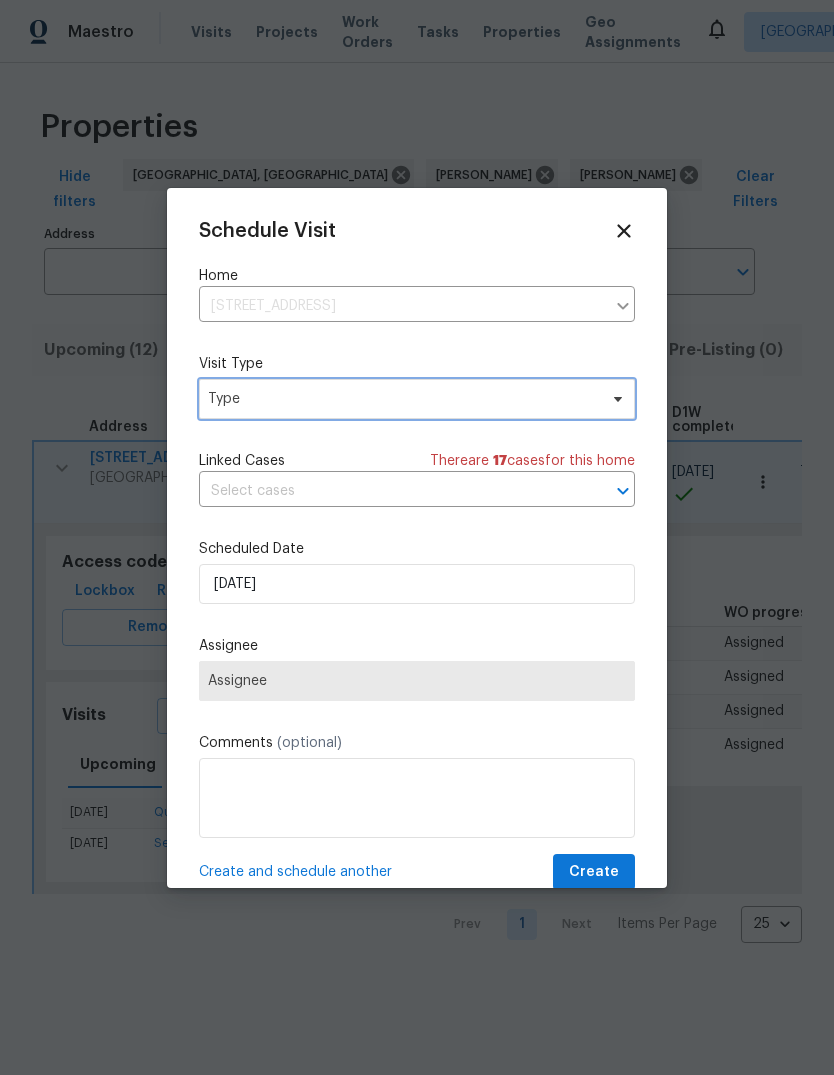 click on "Type" at bounding box center [417, 399] 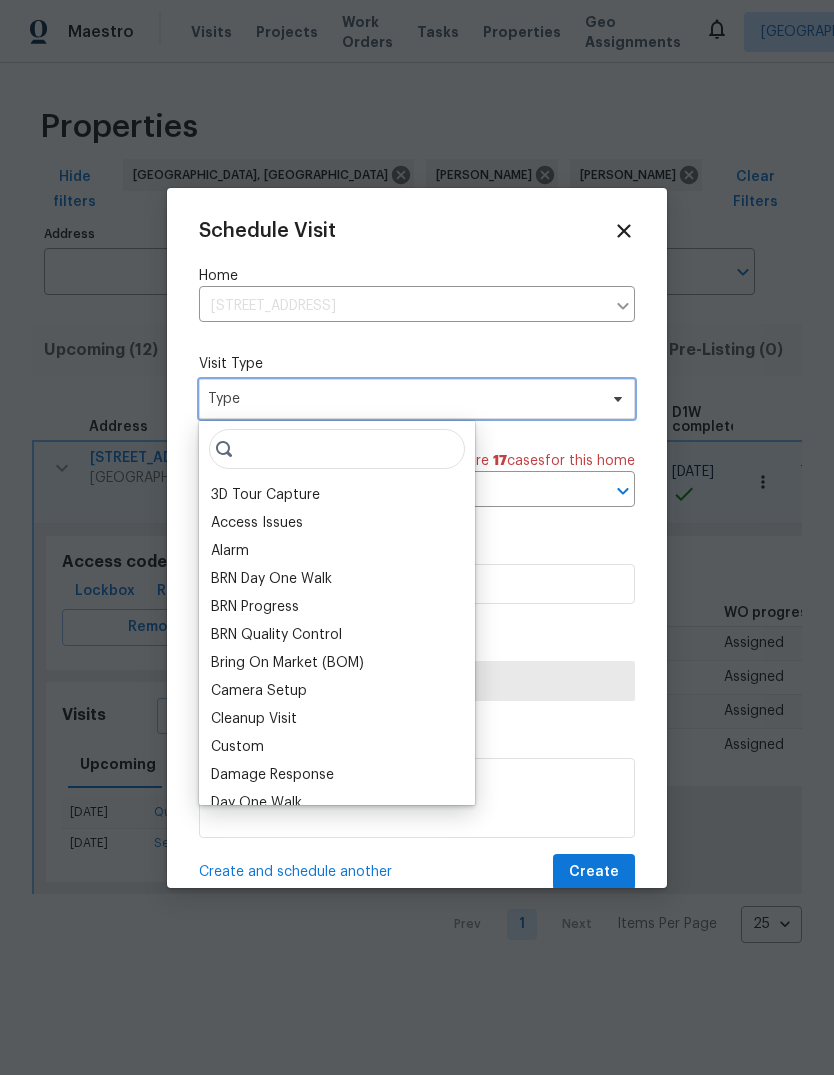 click on "Type" at bounding box center (417, 399) 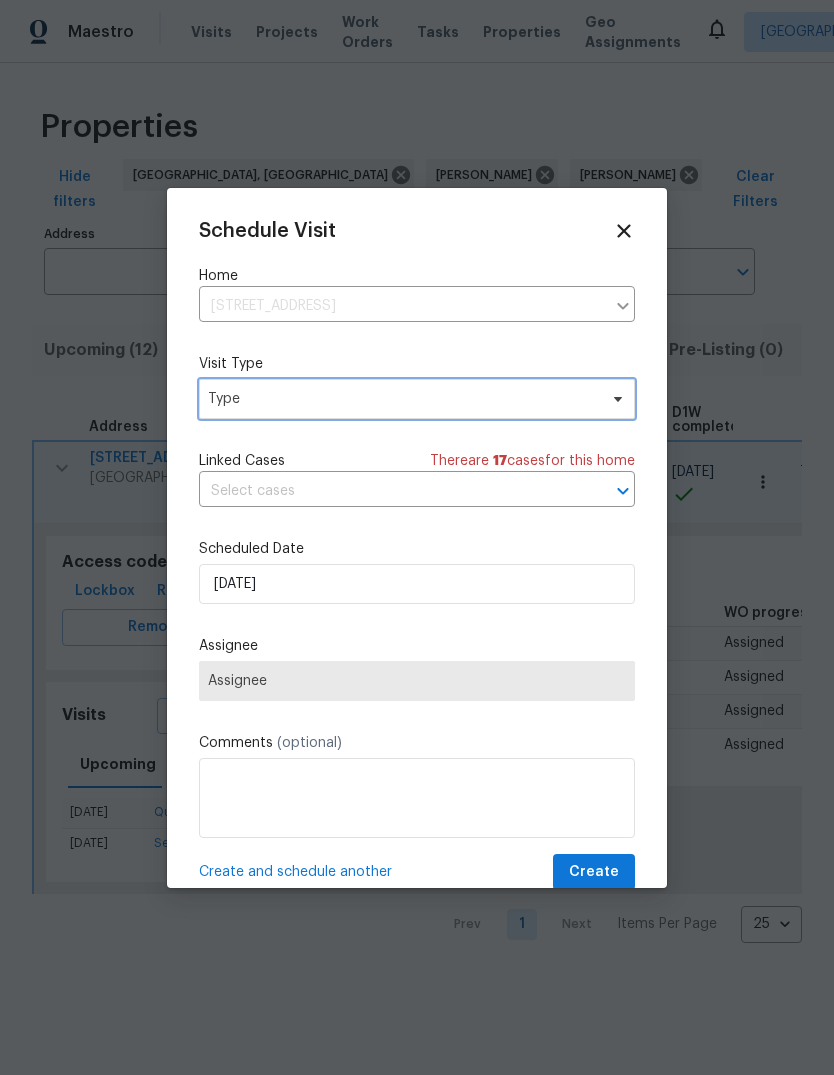 click on "Type" at bounding box center (402, 399) 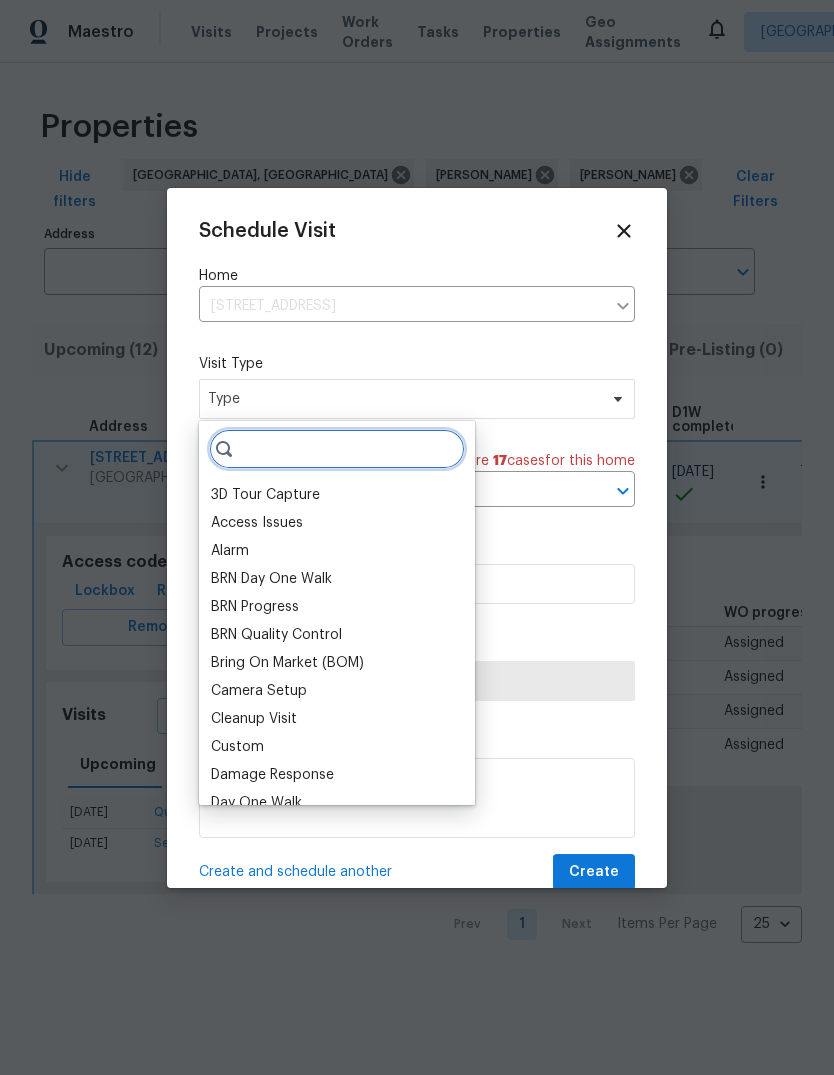 click at bounding box center [337, 449] 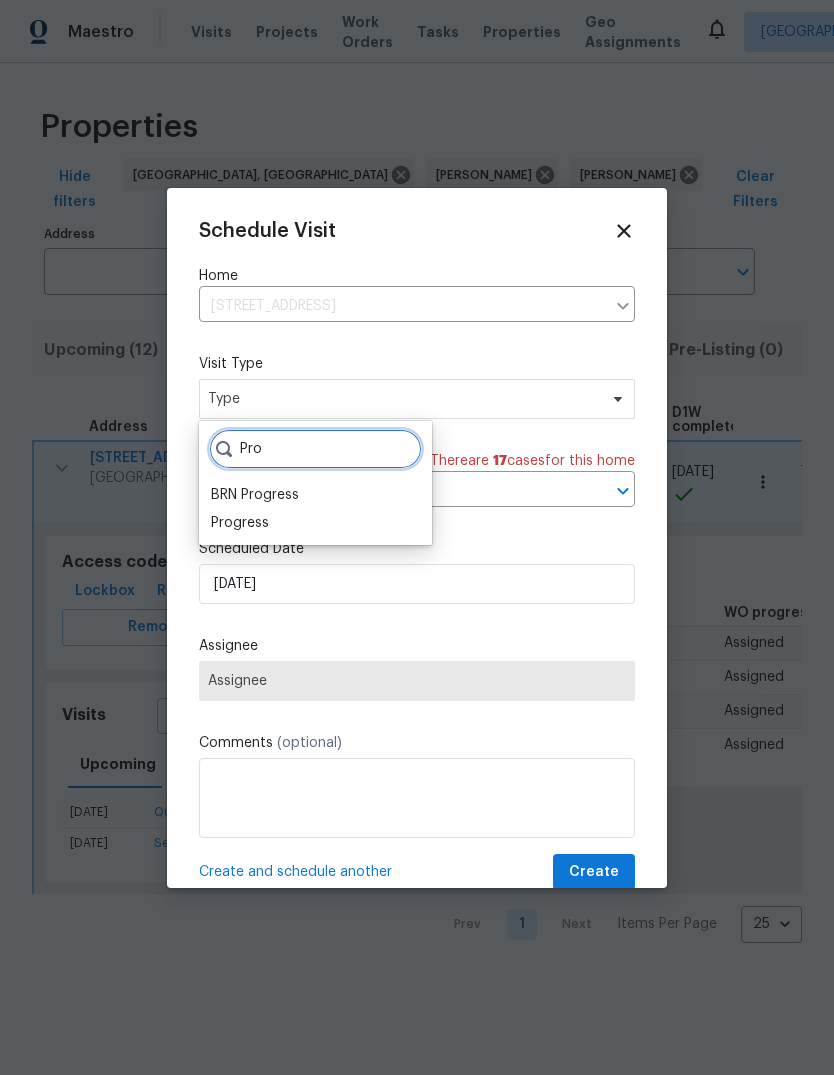 type on "Pro" 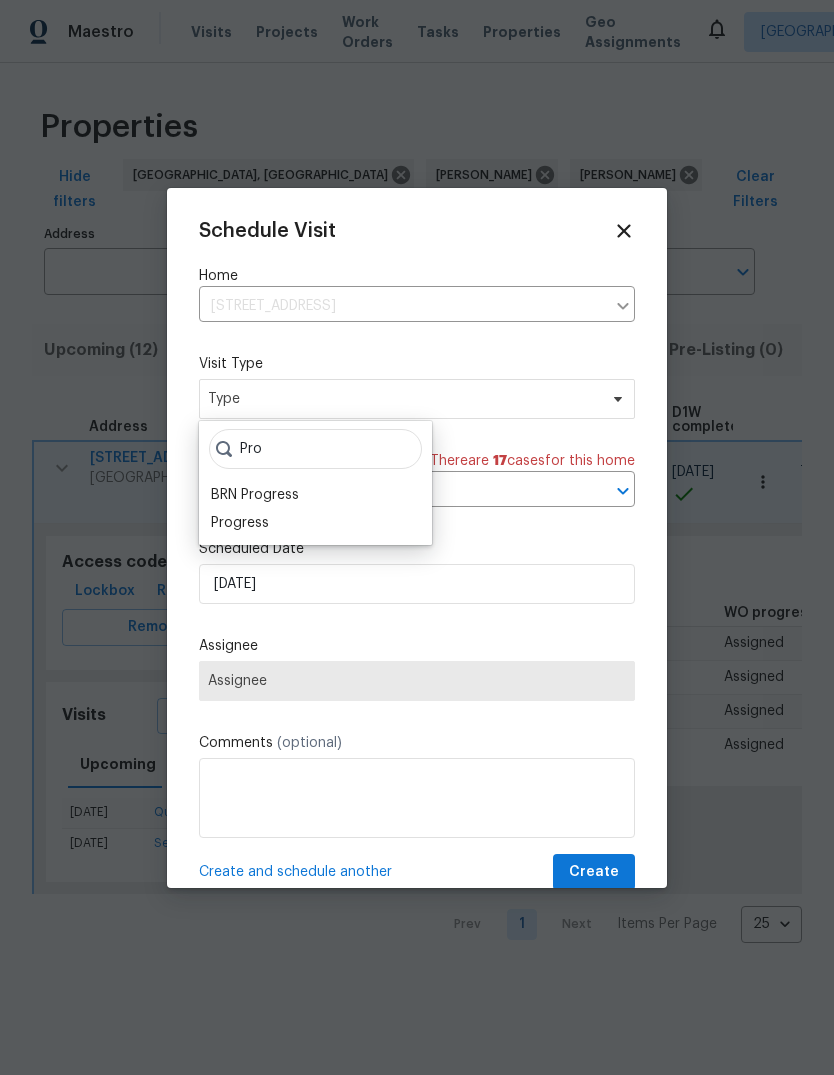 click on "Progress" at bounding box center [240, 523] 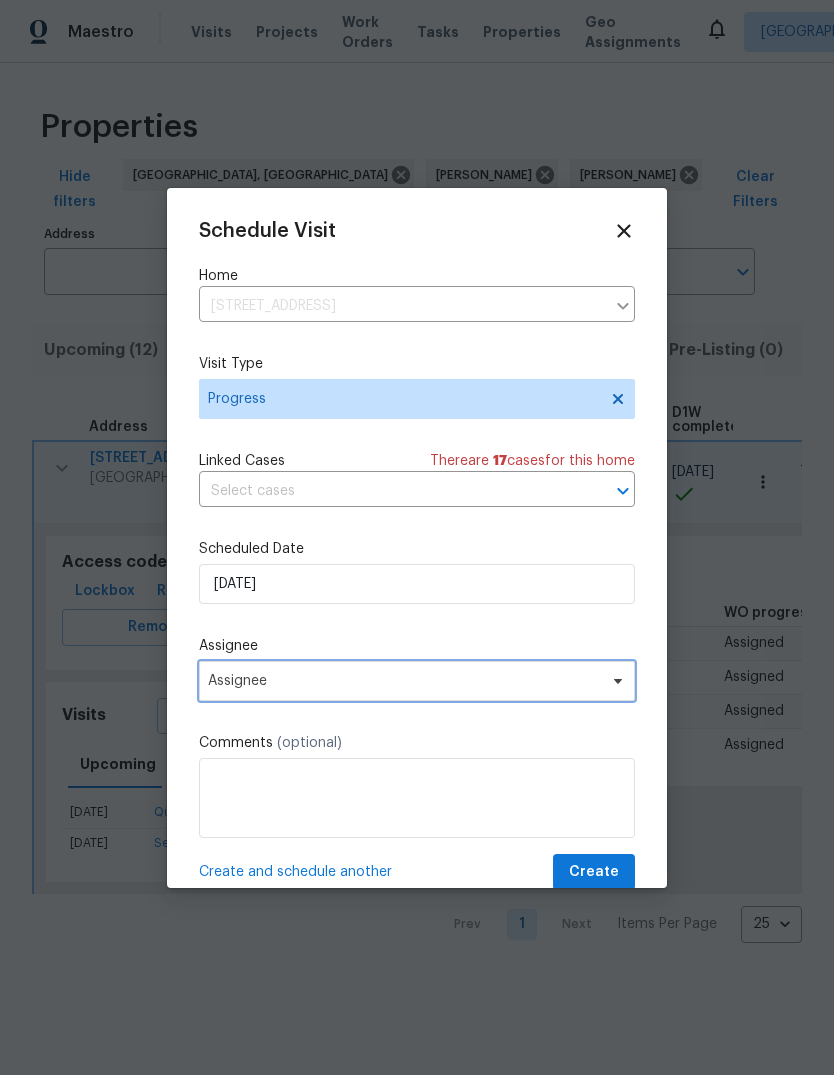 click on "Assignee" at bounding box center [417, 681] 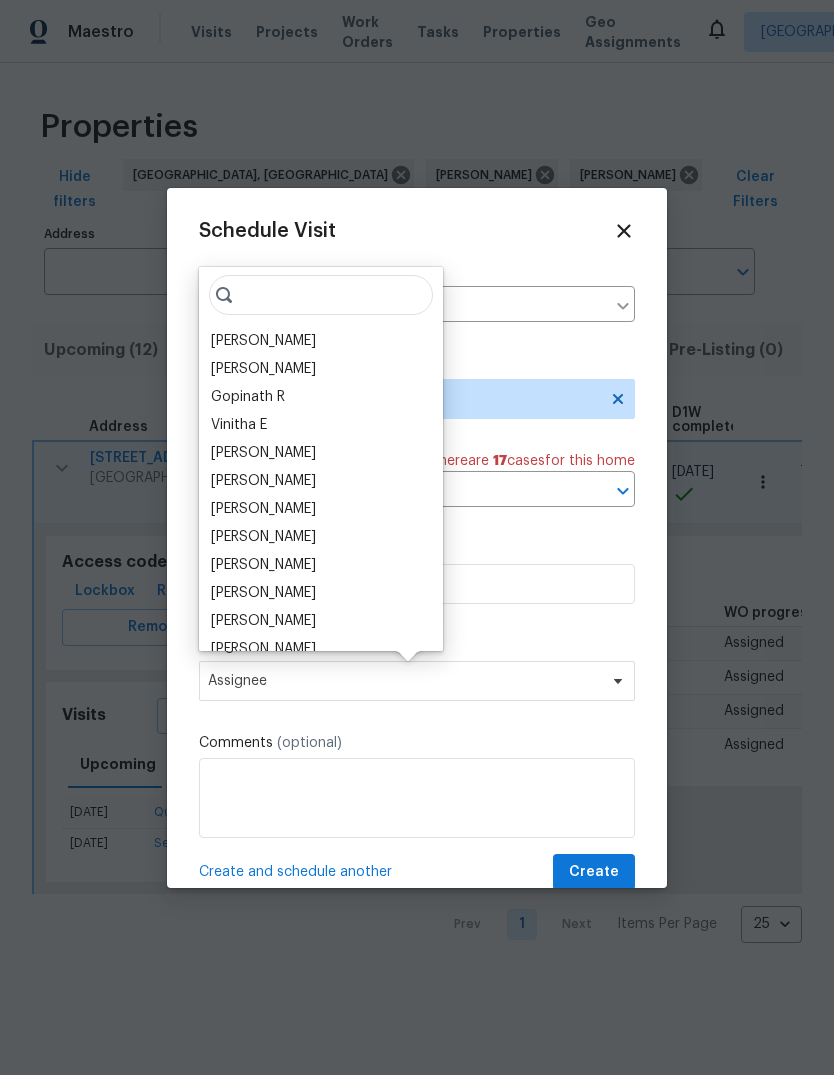 click on "[PERSON_NAME]" at bounding box center [321, 341] 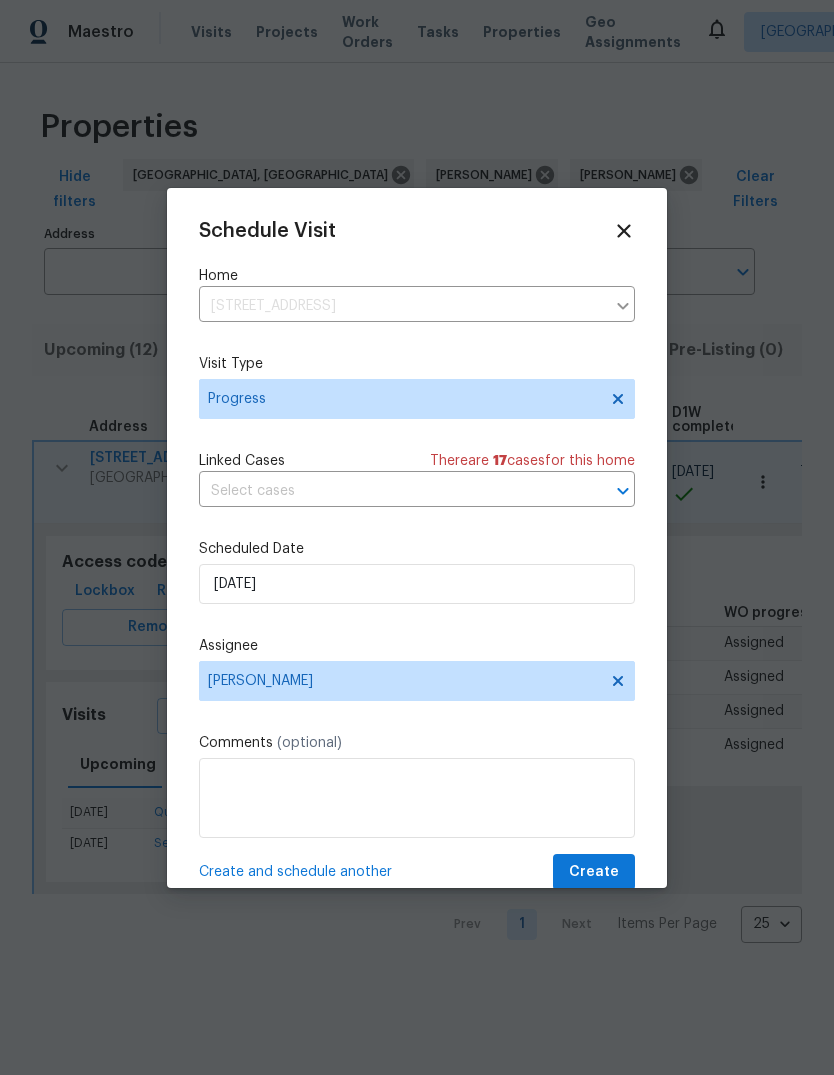click on "Create and schedule another" at bounding box center (295, 872) 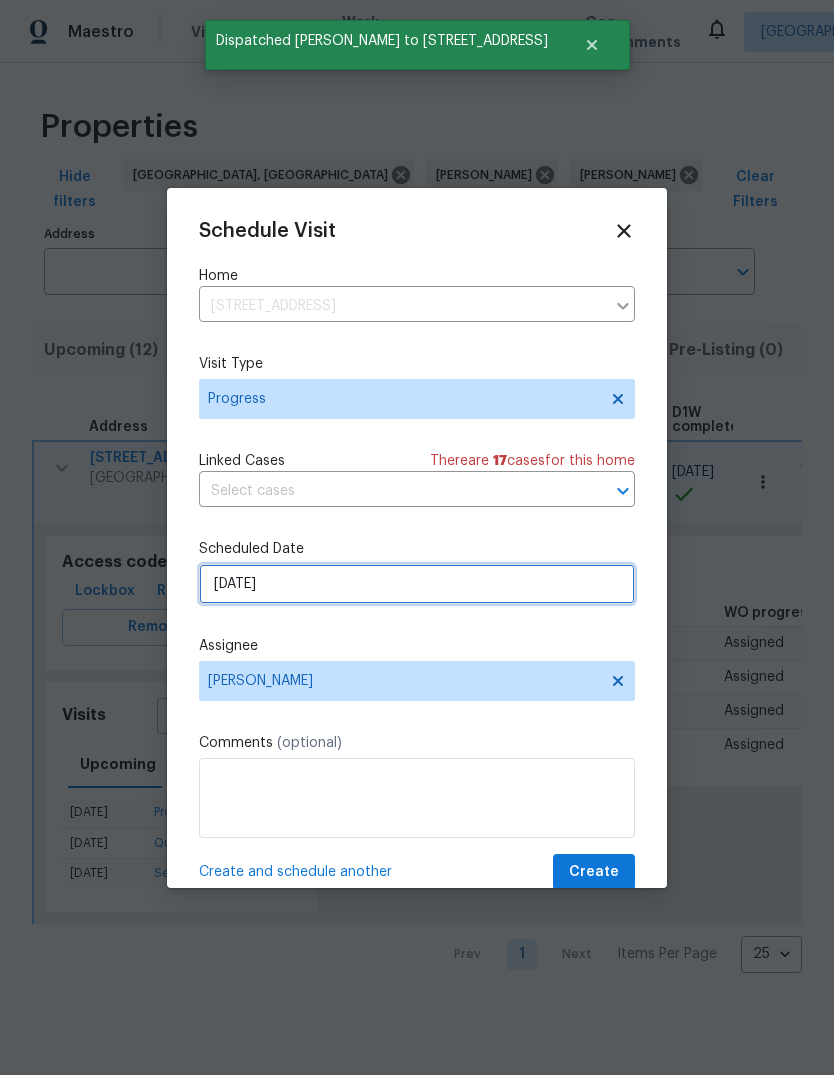 click on "7/21/2025" at bounding box center (417, 584) 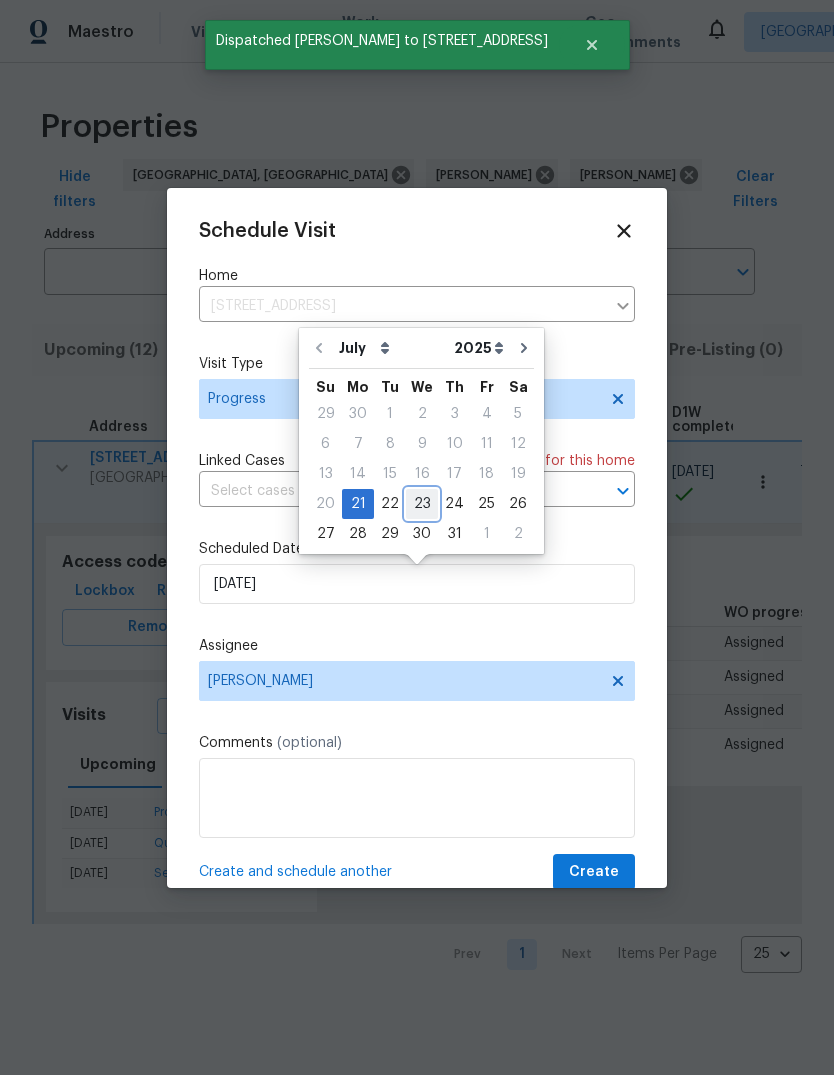 click on "23" at bounding box center (422, 504) 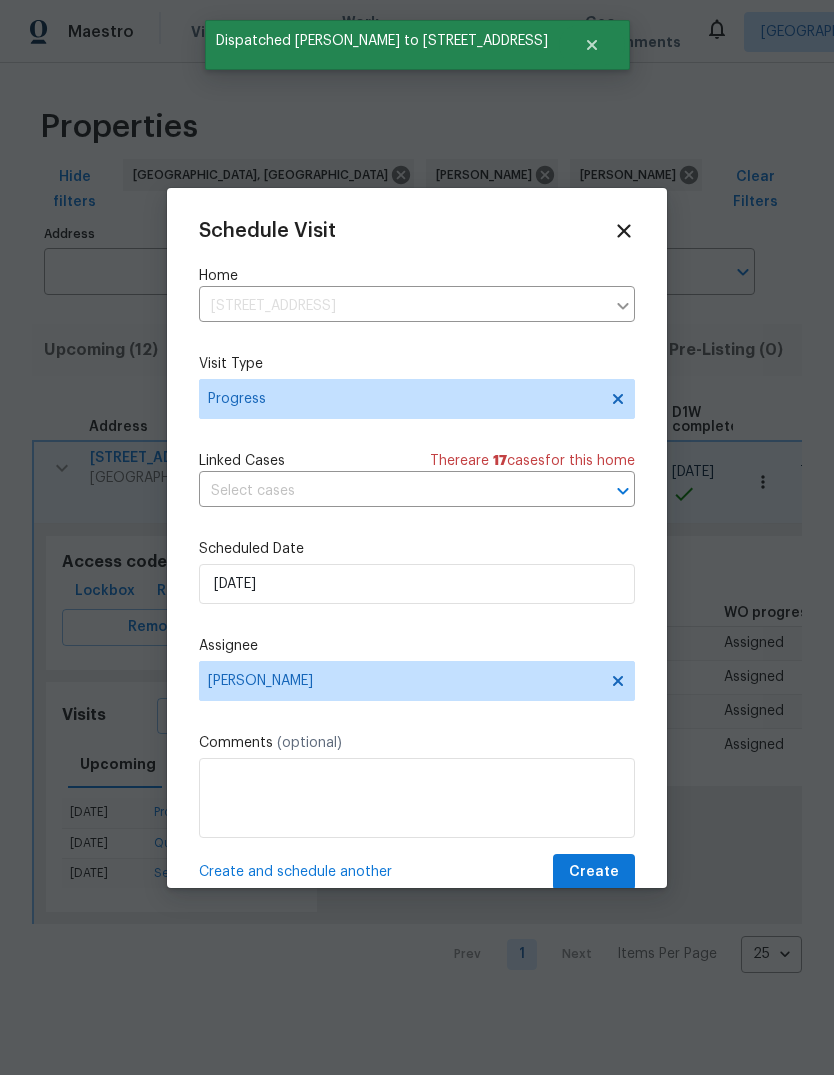click on "Create and schedule another" at bounding box center (295, 872) 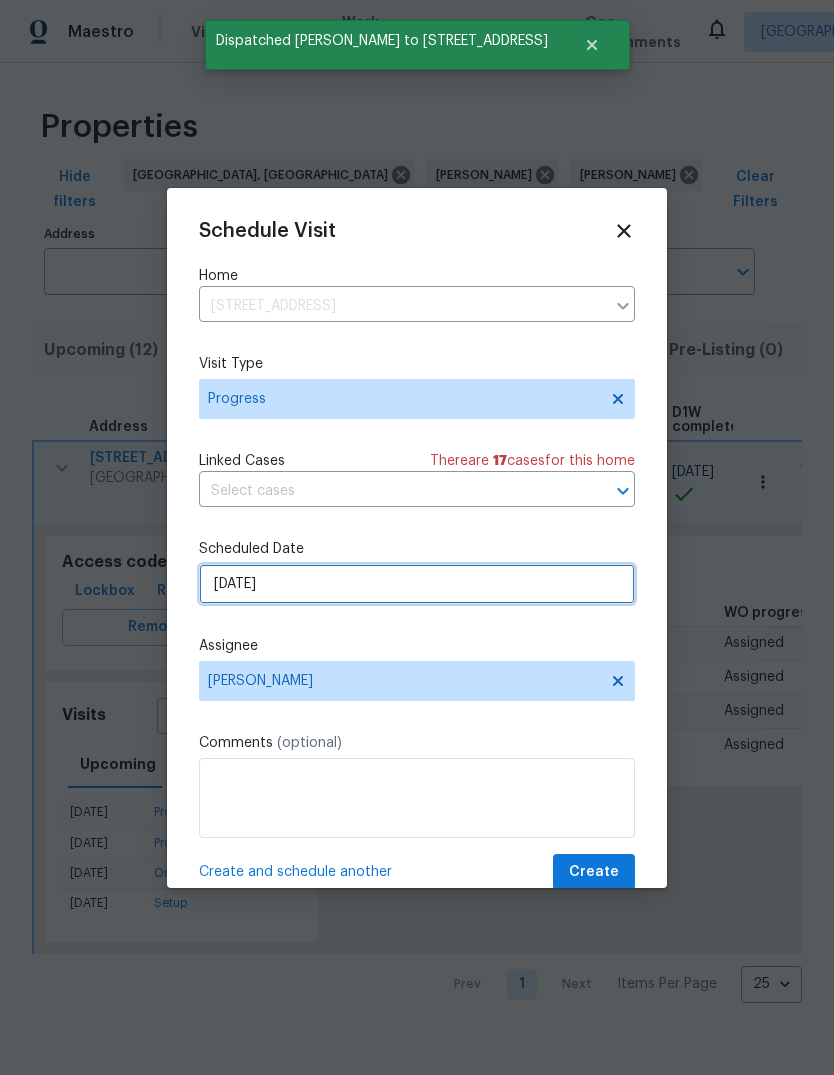 click on "7/23/2025" at bounding box center [417, 584] 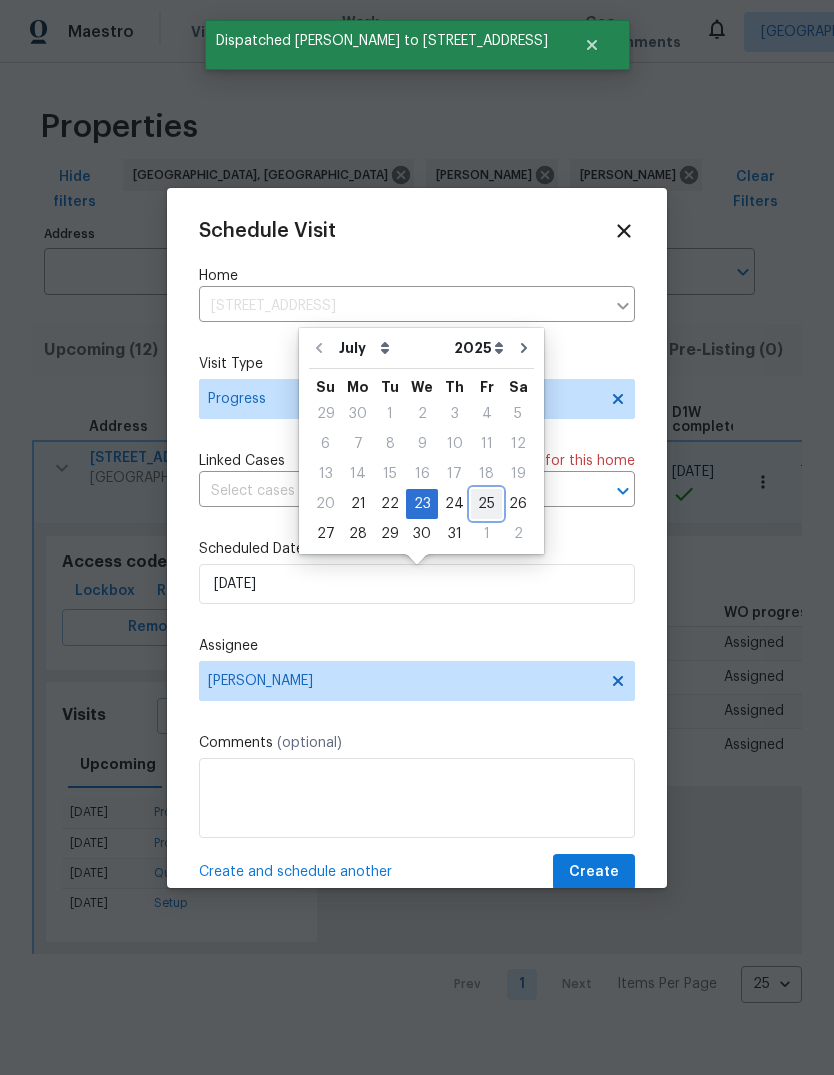 click on "25" at bounding box center (486, 504) 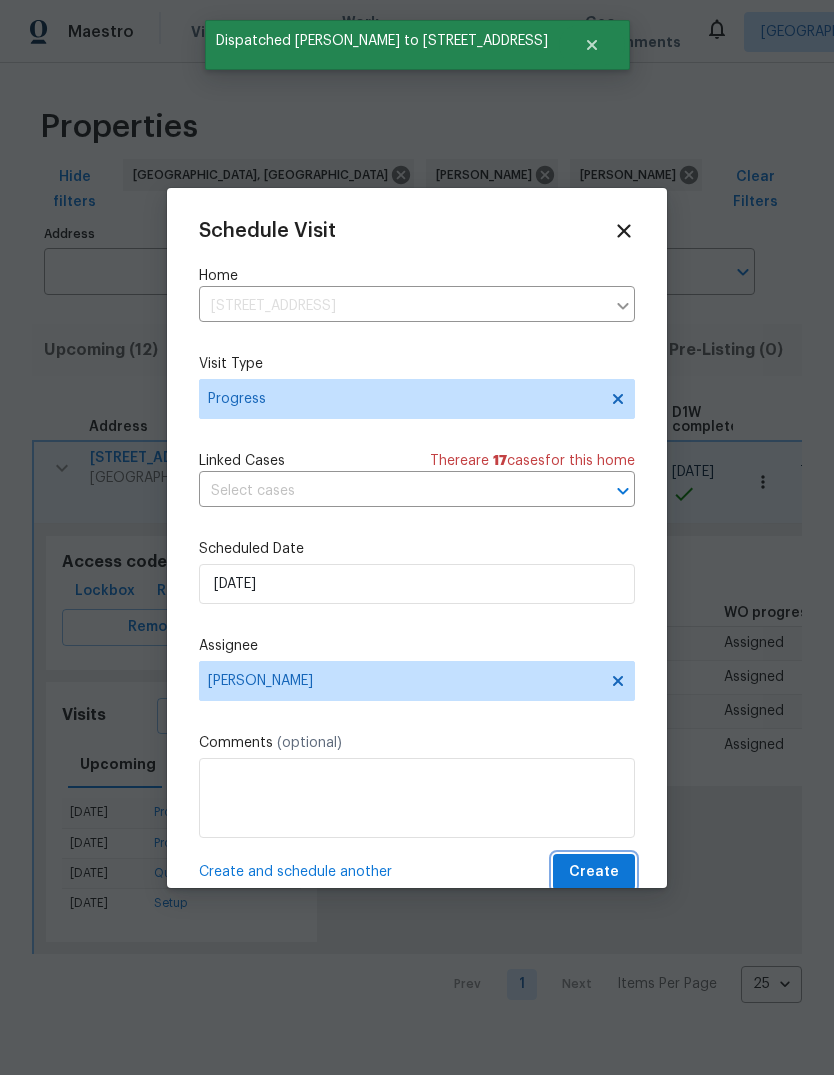 click on "Create" at bounding box center (594, 872) 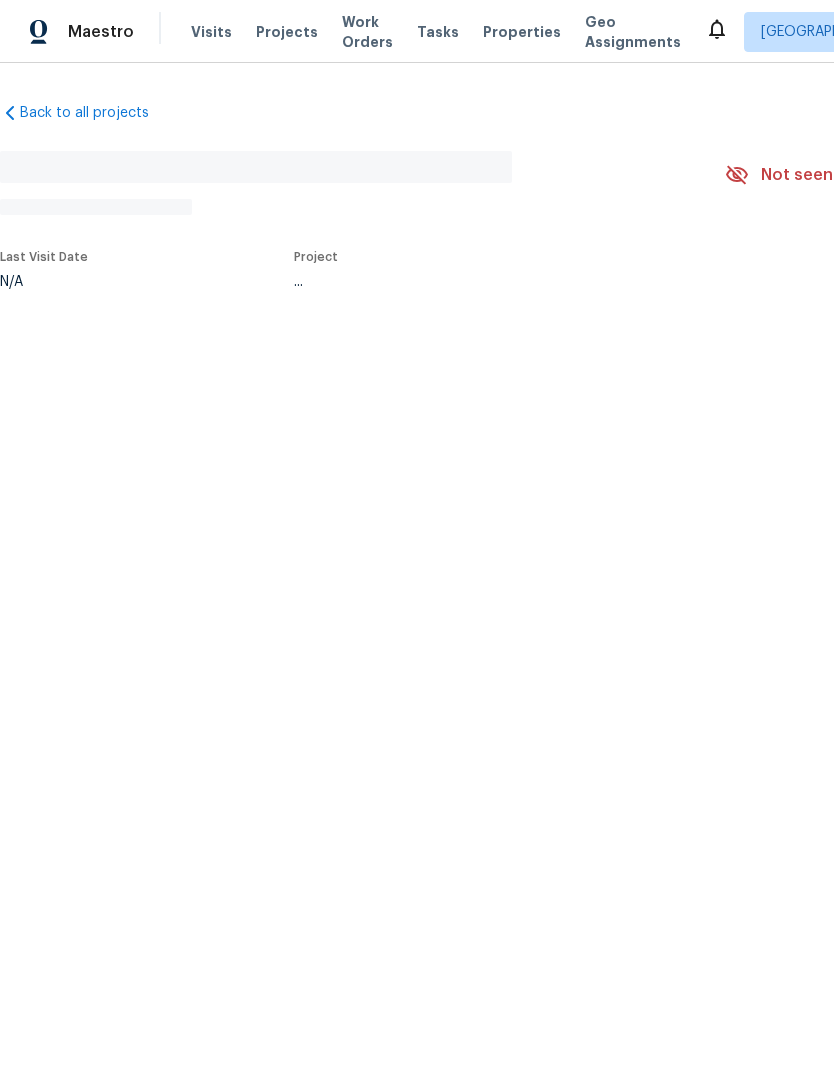 scroll, scrollTop: 0, scrollLeft: 0, axis: both 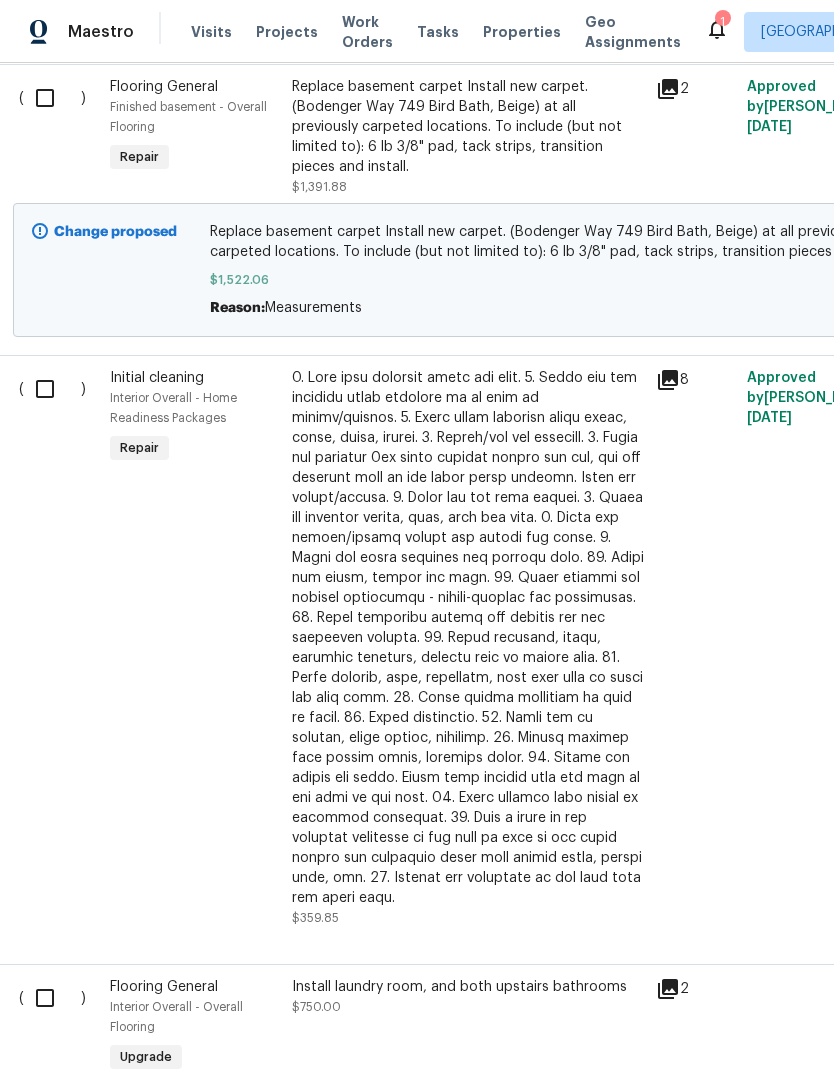 click at bounding box center [52, 98] 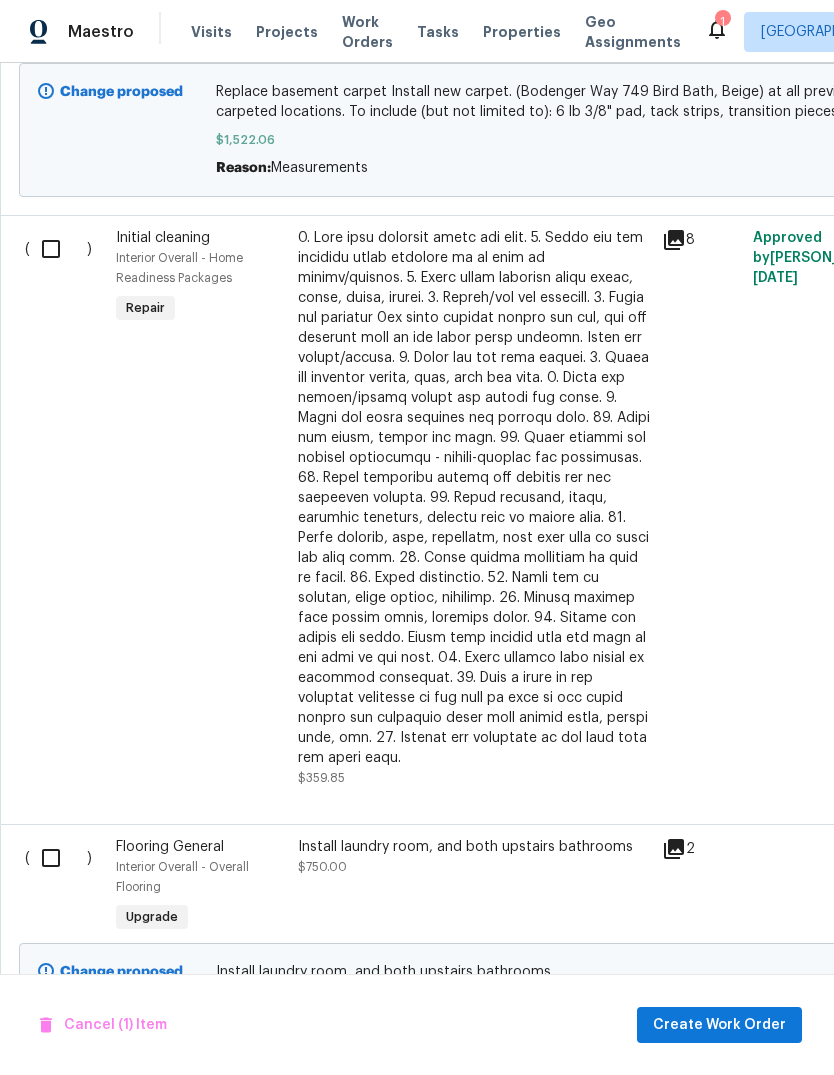 scroll, scrollTop: 1126, scrollLeft: 0, axis: vertical 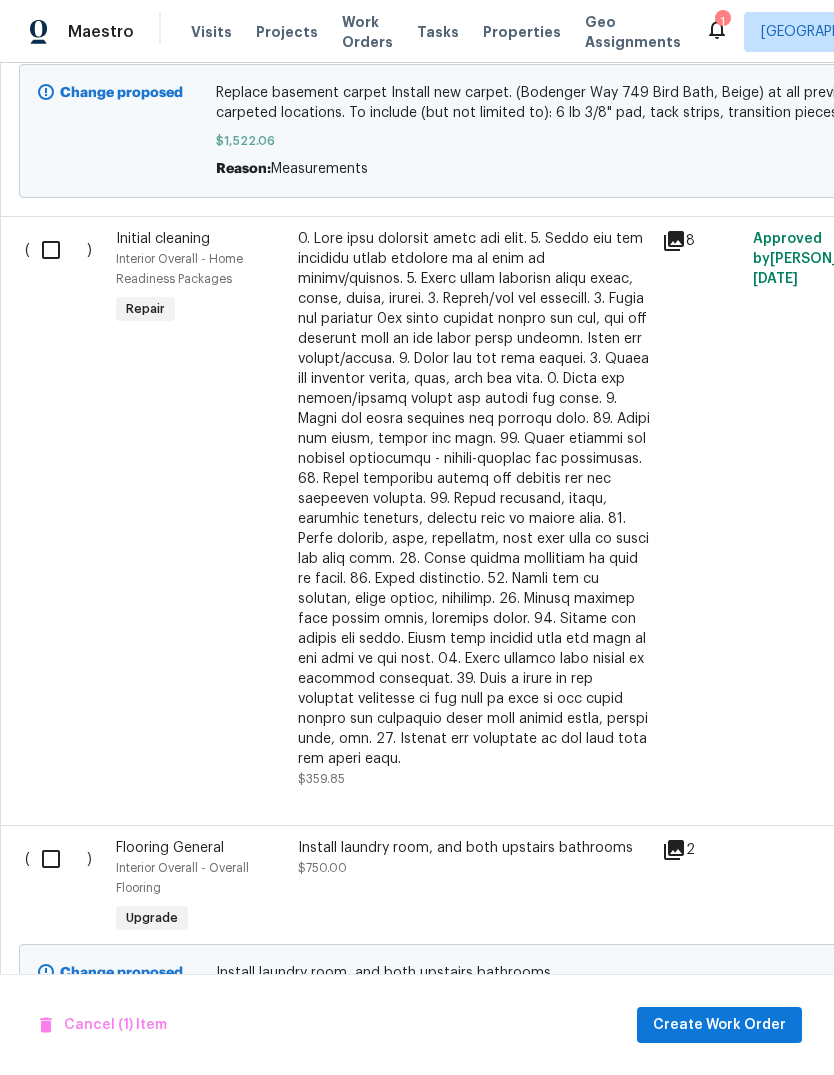 click at bounding box center [58, 859] 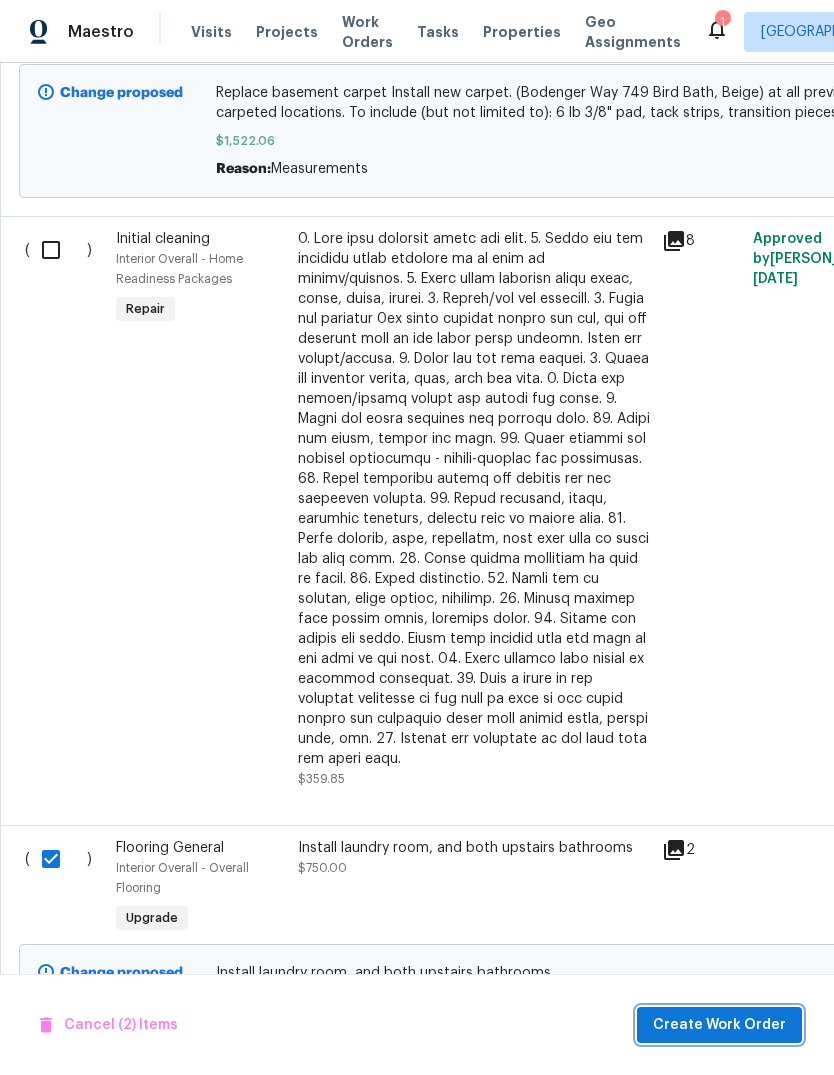 click on "Create Work Order" at bounding box center [719, 1025] 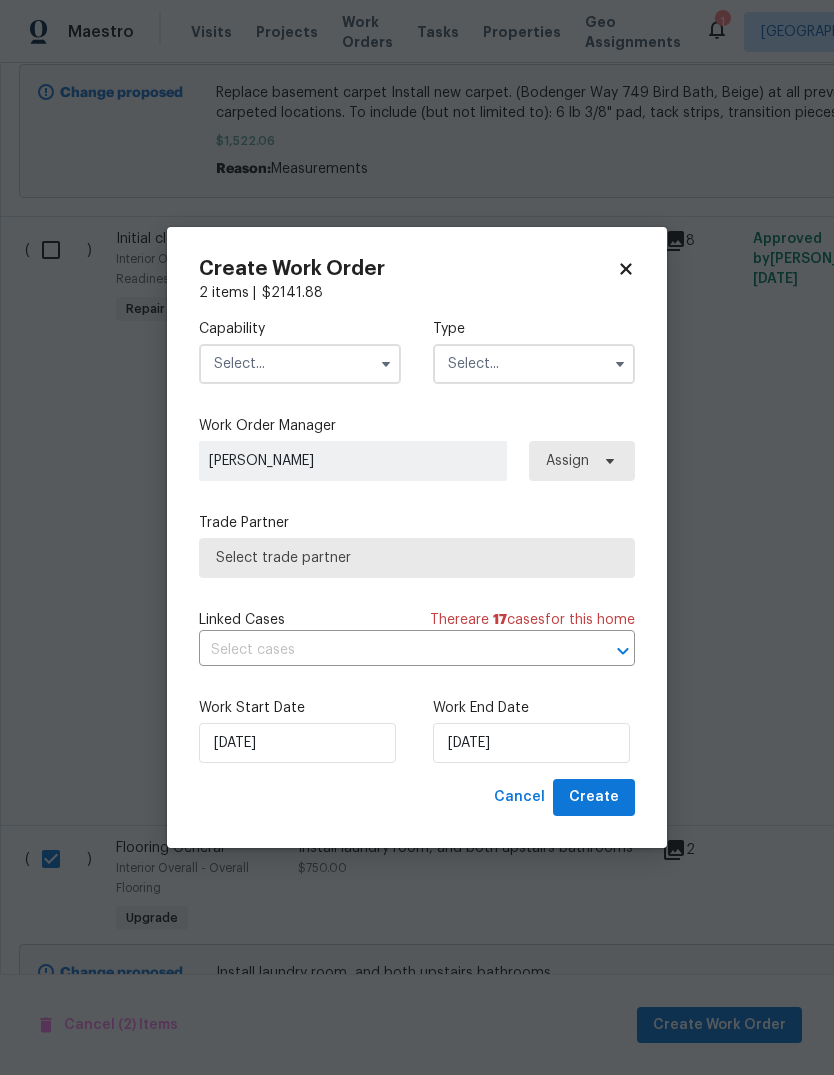 checkbox on "false" 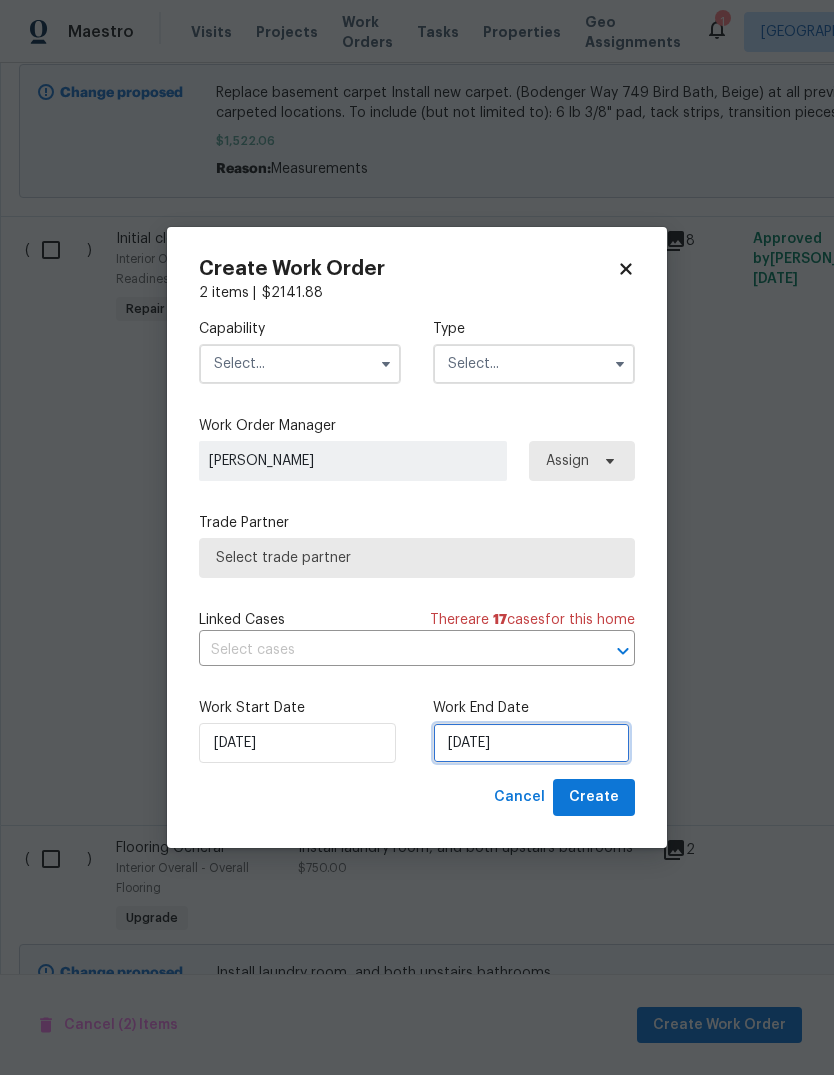 click on "7/21/2025" at bounding box center (531, 743) 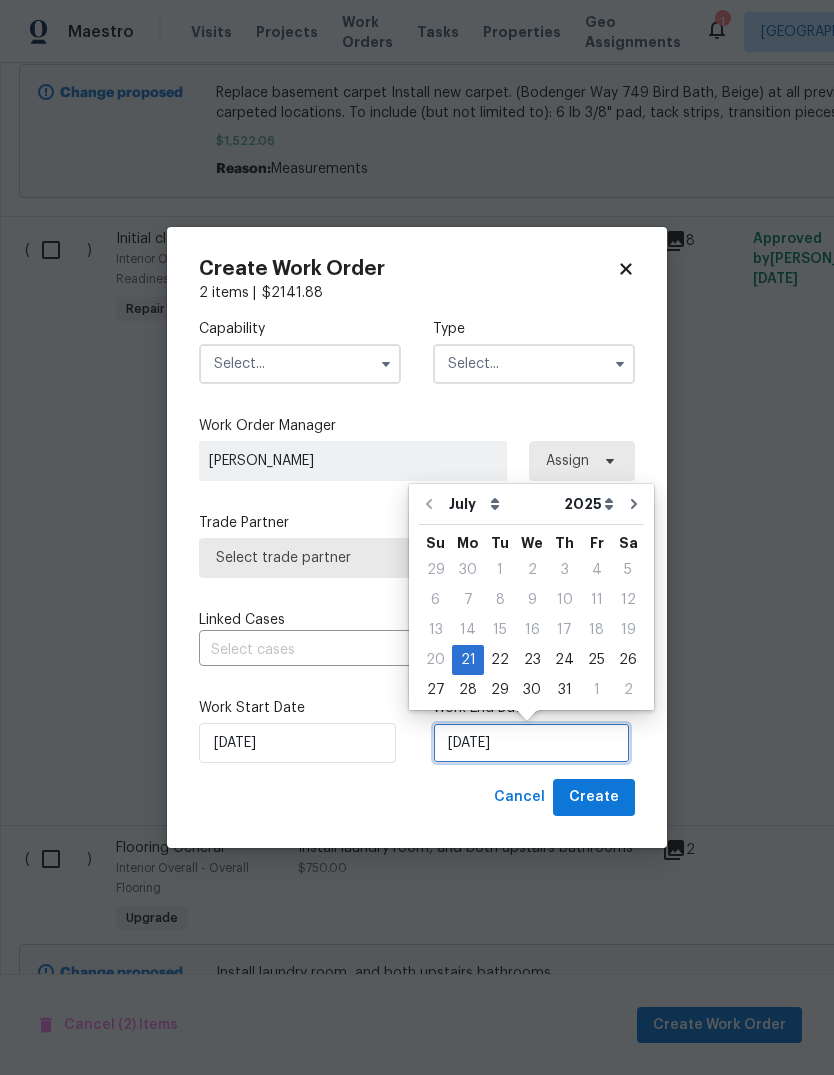scroll, scrollTop: 15, scrollLeft: 0, axis: vertical 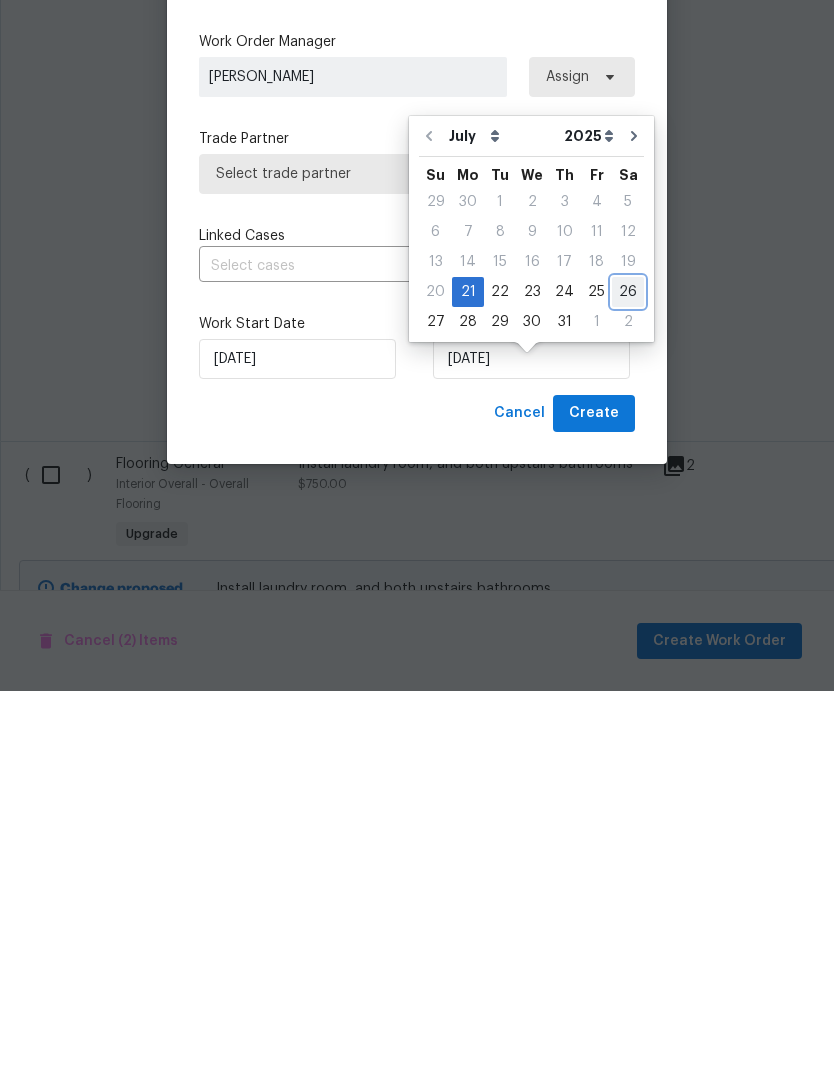 click on "26" at bounding box center (628, 676) 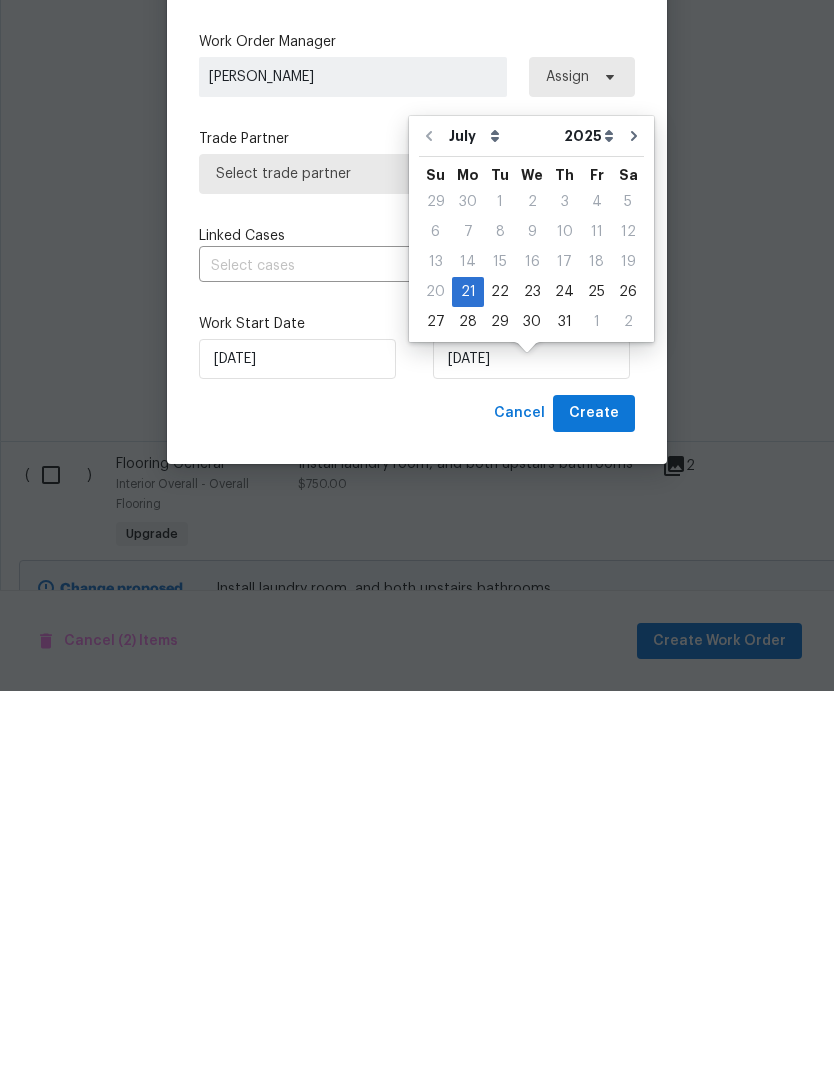 type on "7/26/2025" 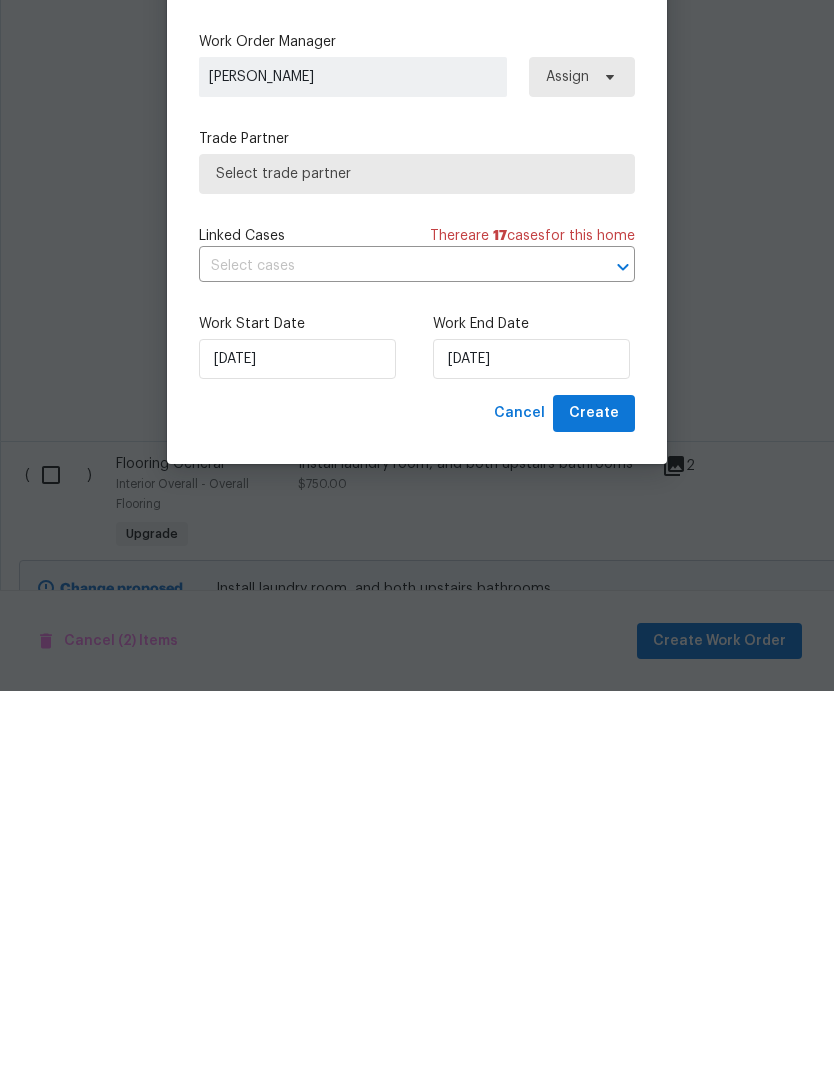 scroll, scrollTop: 75, scrollLeft: 0, axis: vertical 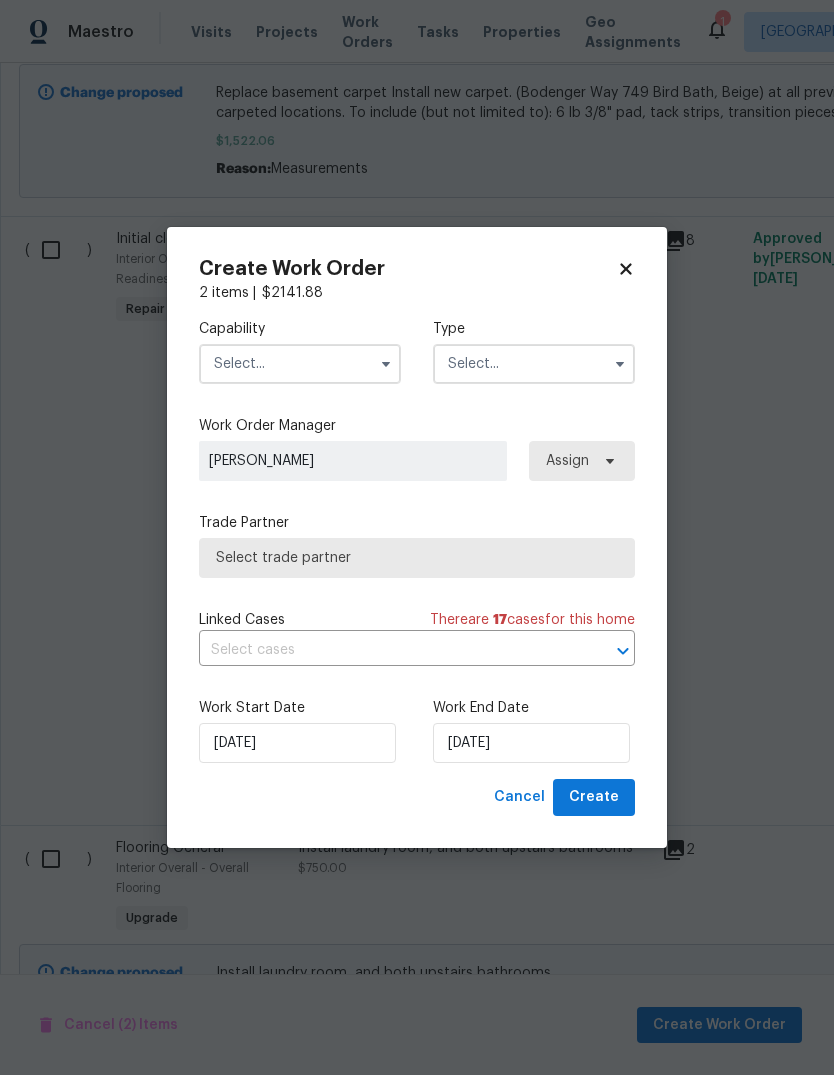 click on "Select trade partner" at bounding box center [417, 558] 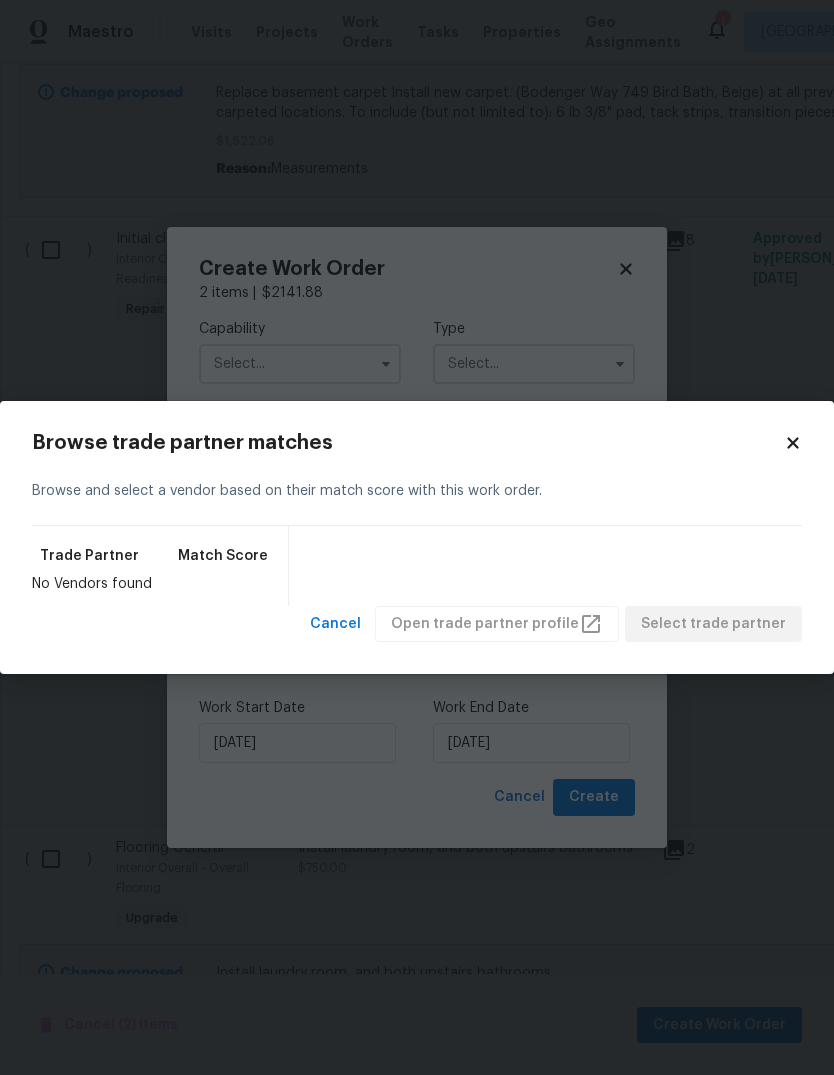 click 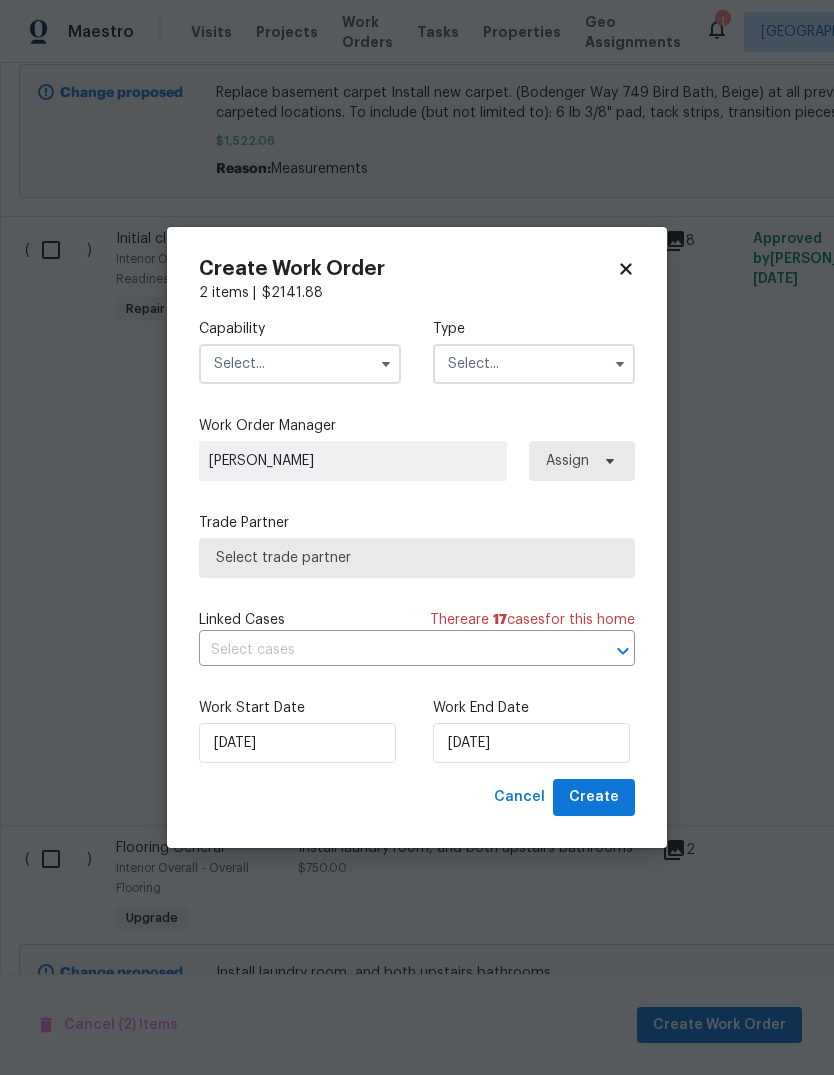 click at bounding box center (300, 364) 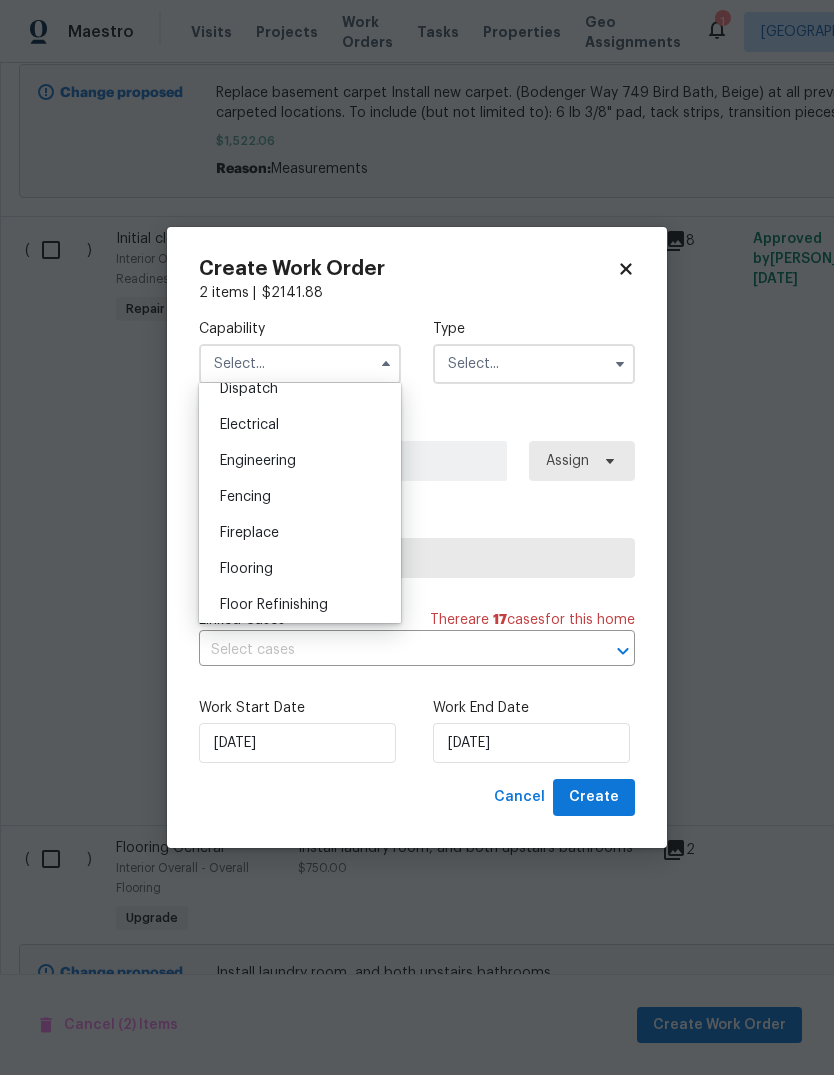 scroll, scrollTop: 615, scrollLeft: 0, axis: vertical 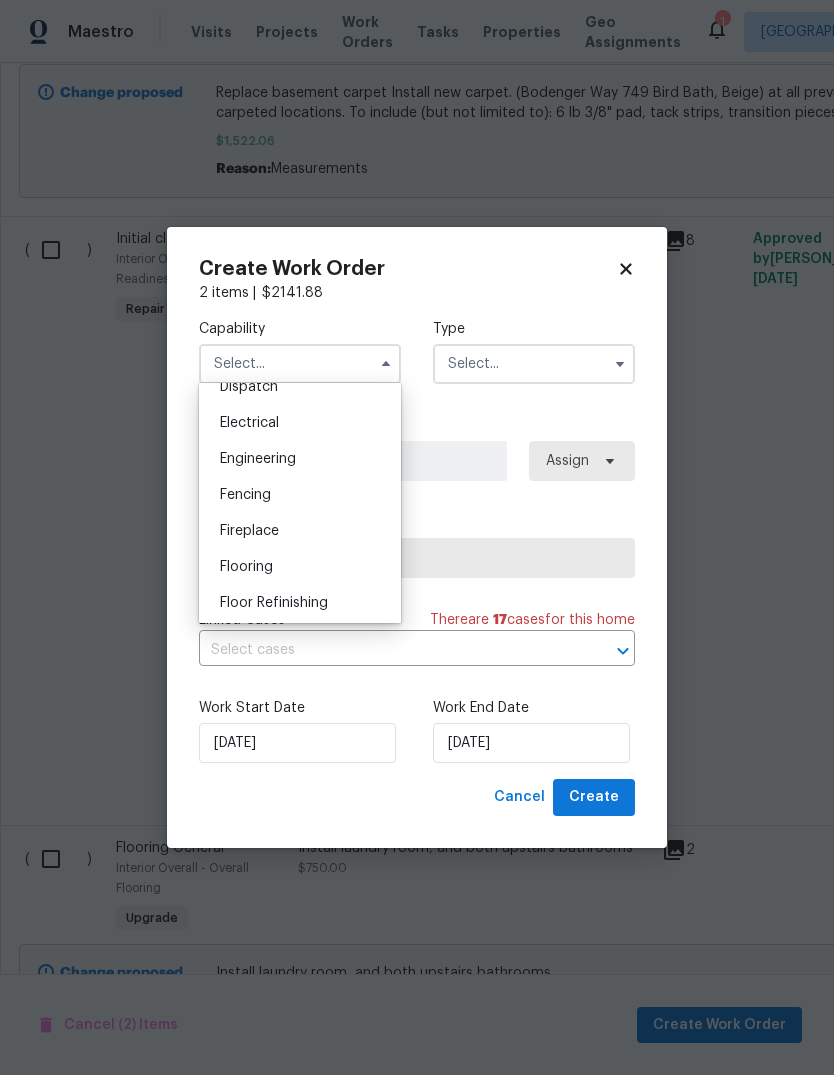 click on "Flooring" at bounding box center [246, 567] 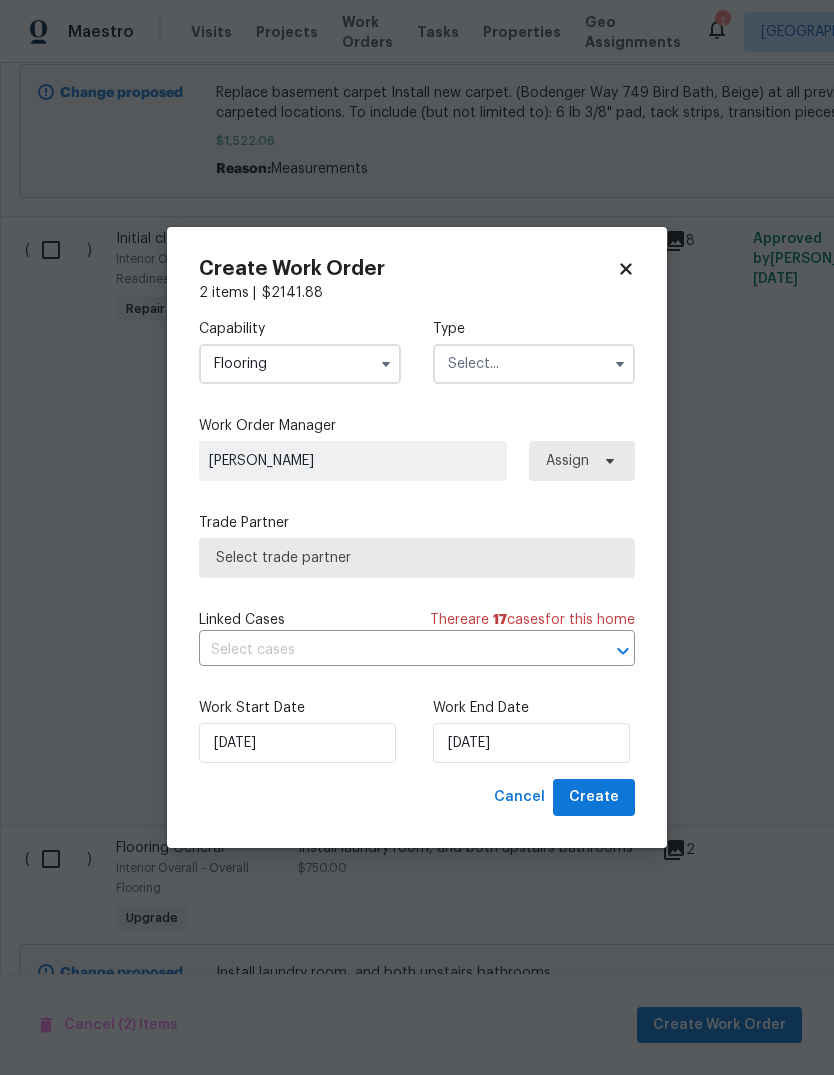 click at bounding box center (534, 364) 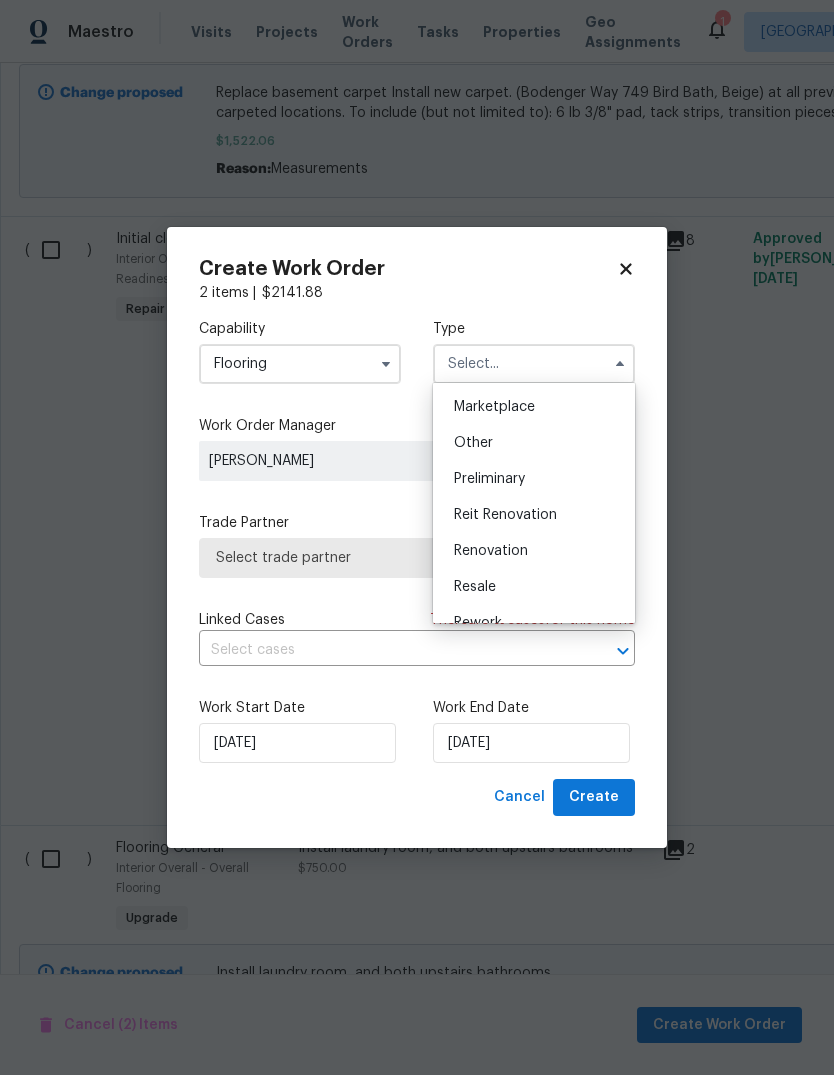 scroll, scrollTop: 362, scrollLeft: 0, axis: vertical 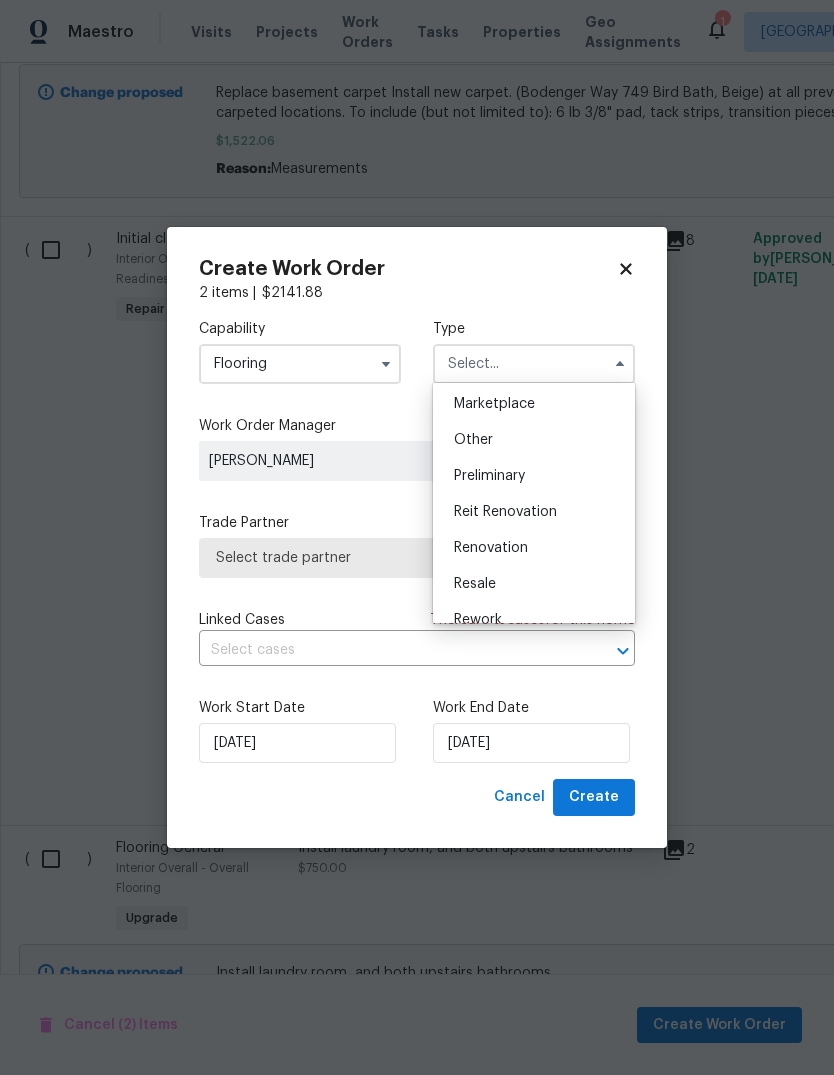 click on "Renovation" at bounding box center [491, 548] 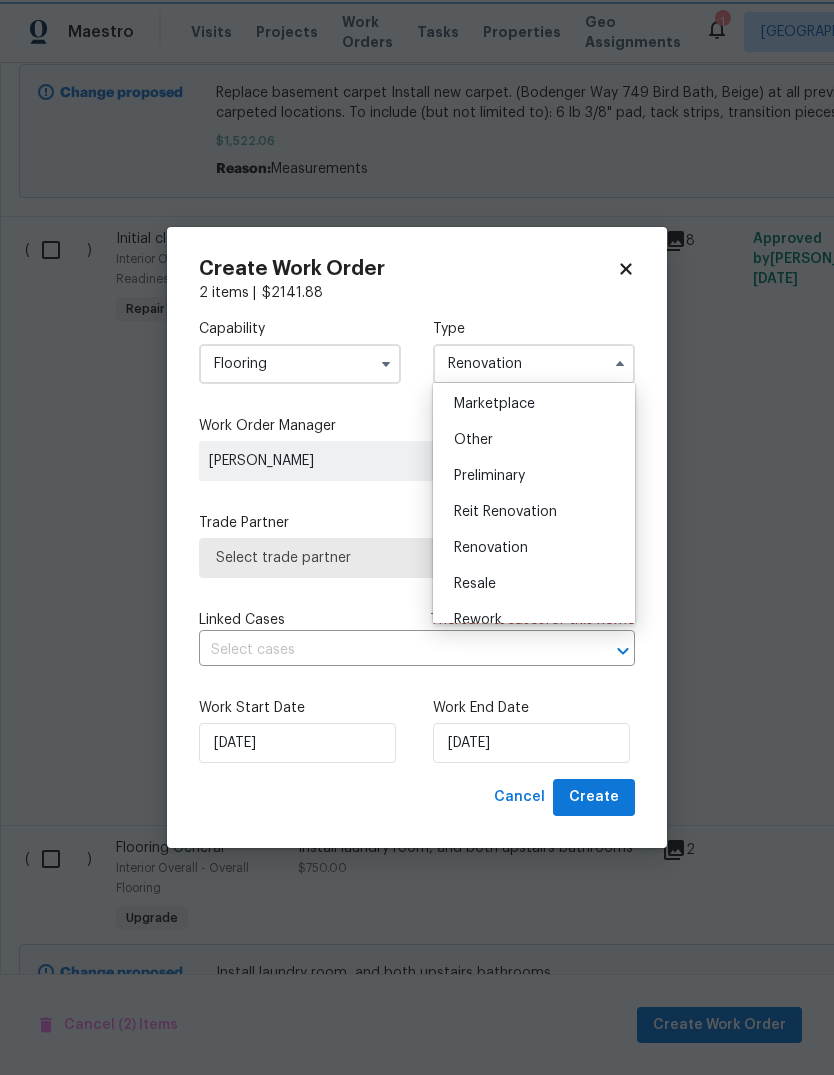 scroll, scrollTop: 0, scrollLeft: 0, axis: both 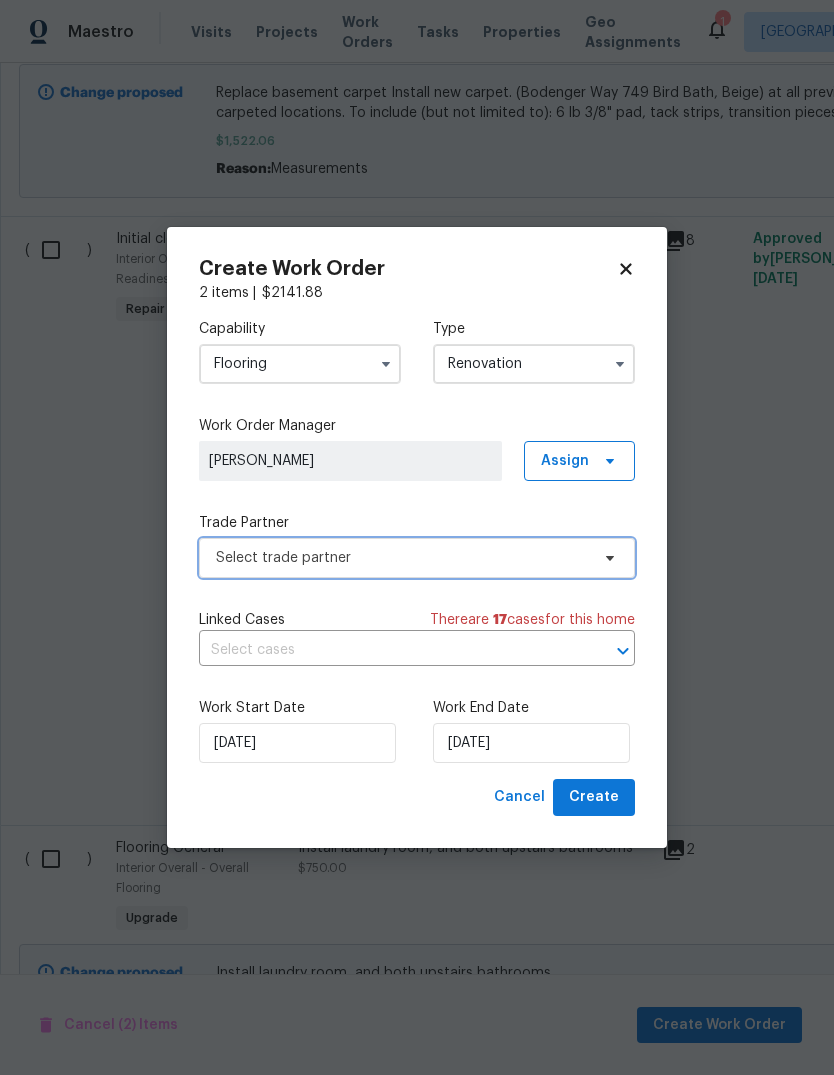 click on "Select trade partner" at bounding box center (402, 558) 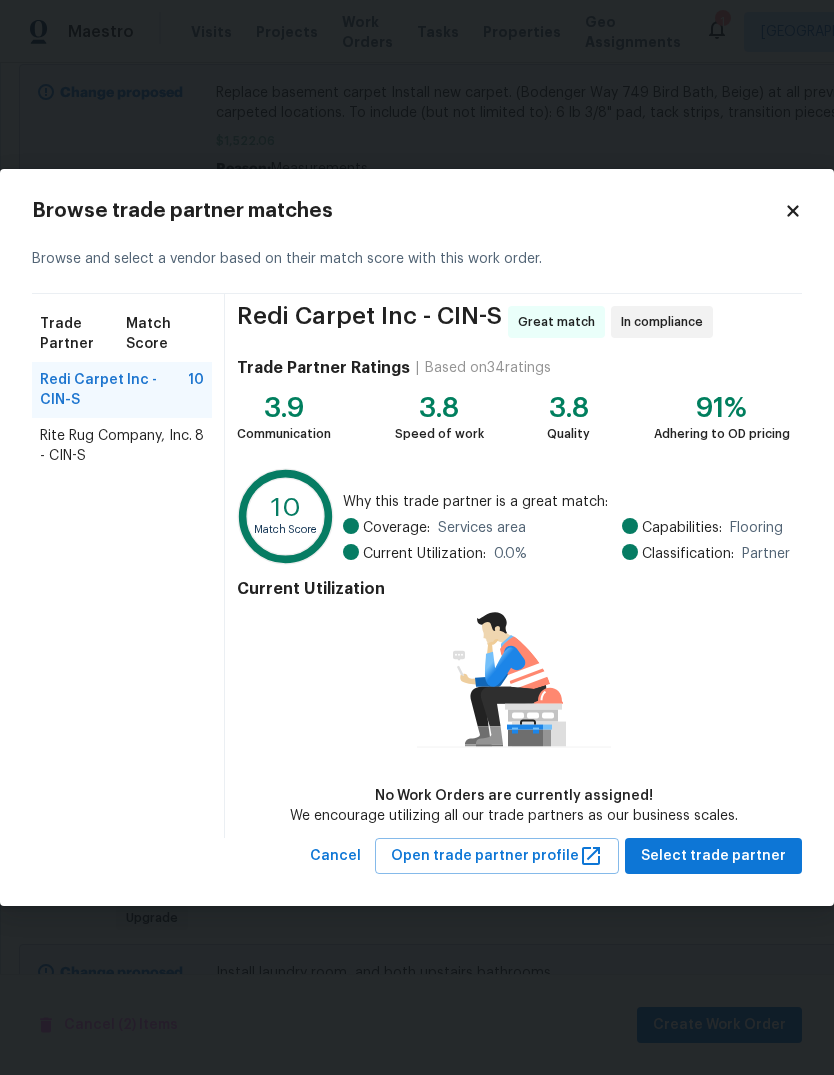 click on "Rite Rug Company, Inc. - CIN-S" at bounding box center (117, 446) 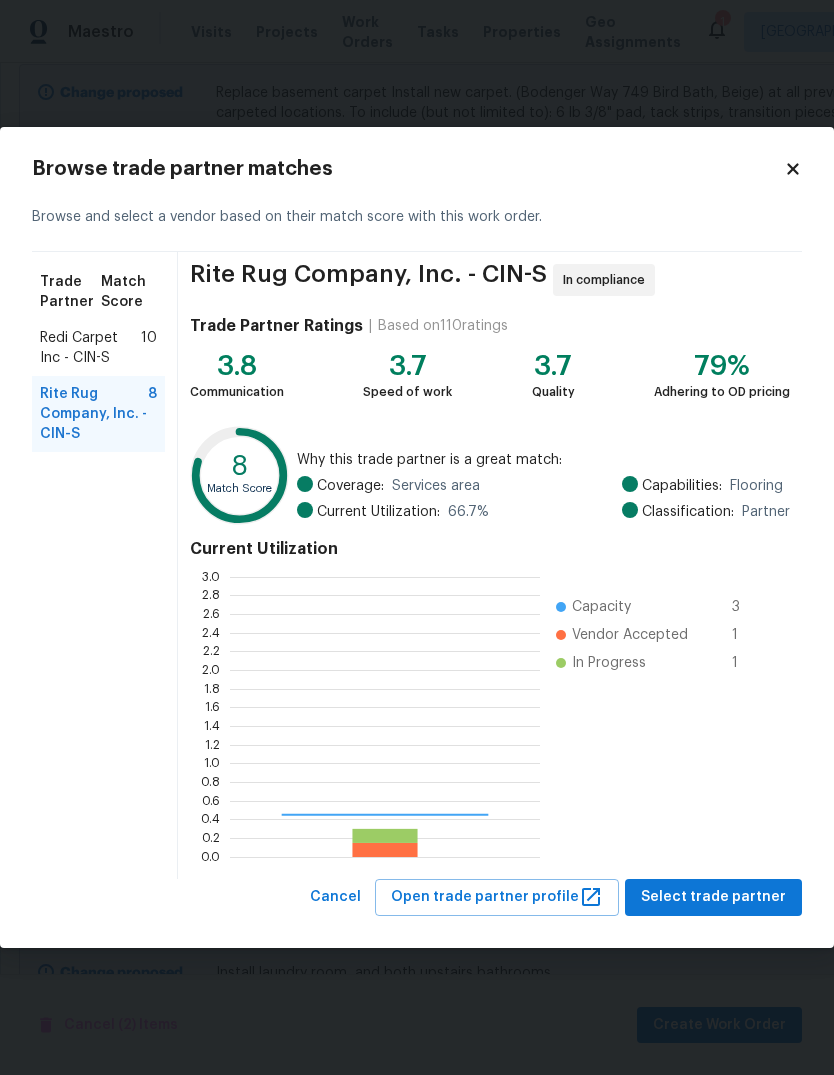 scroll, scrollTop: 2, scrollLeft: 2, axis: both 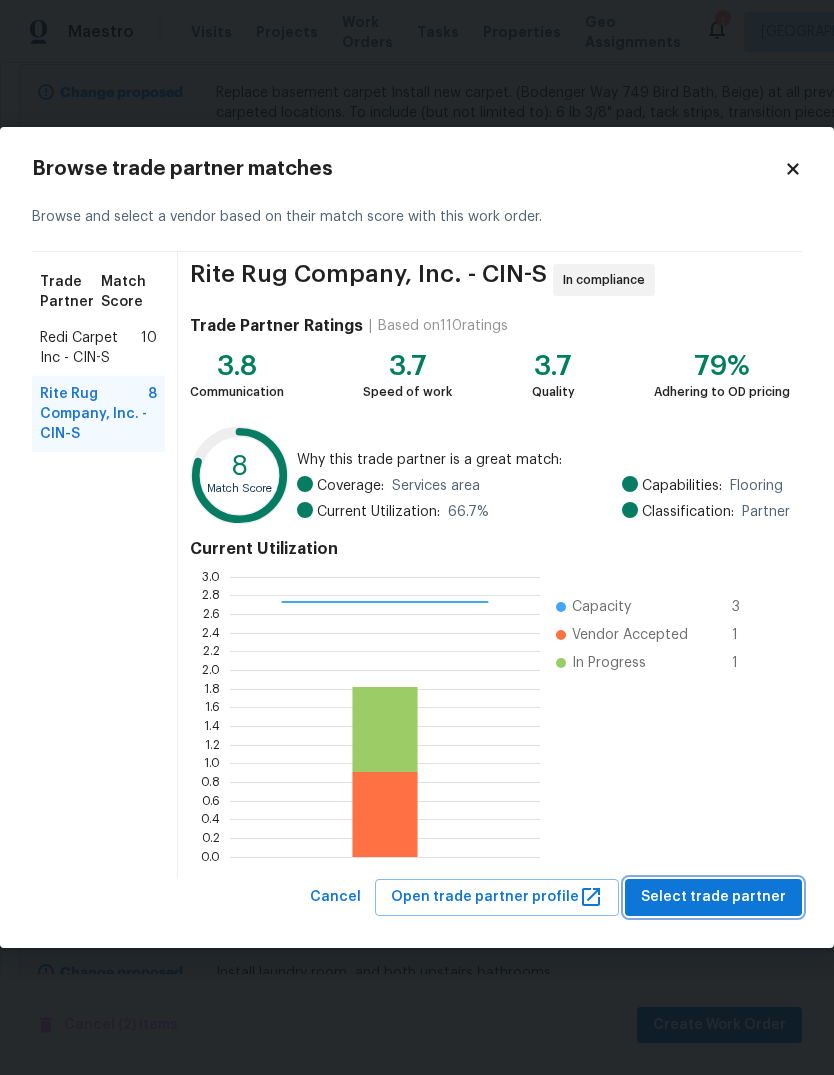click on "Select trade partner" at bounding box center (713, 897) 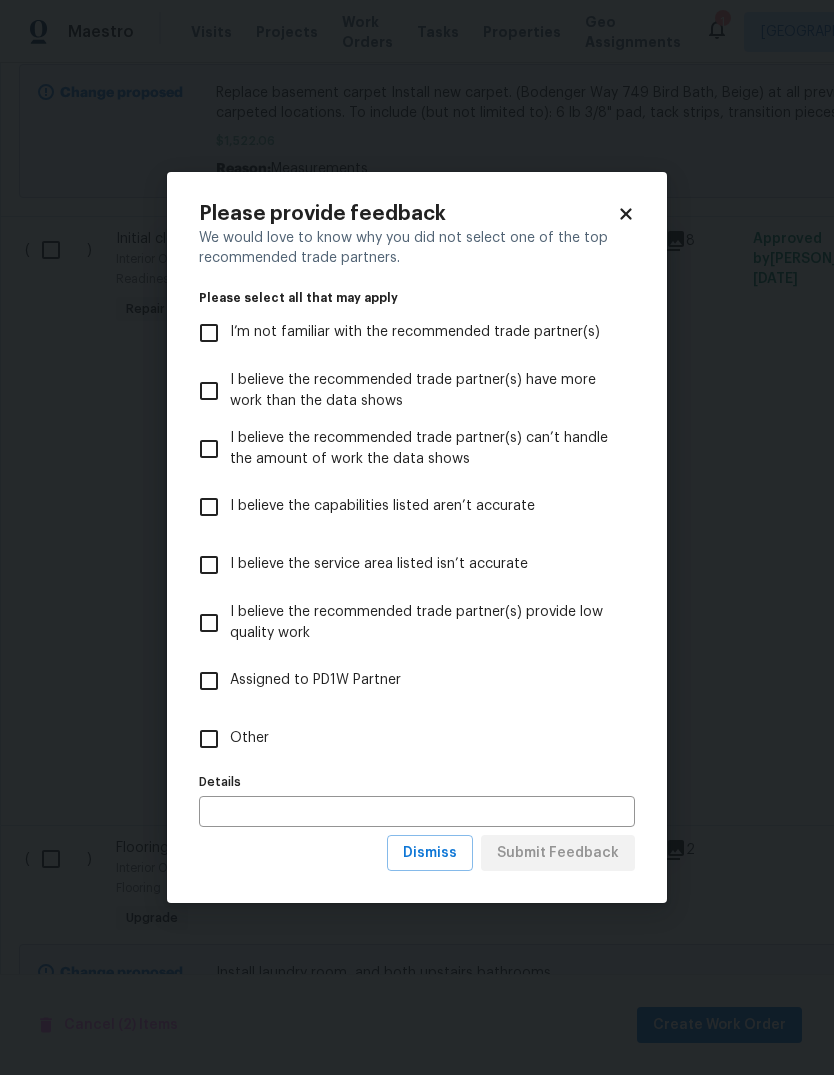 click on "Other" at bounding box center [209, 739] 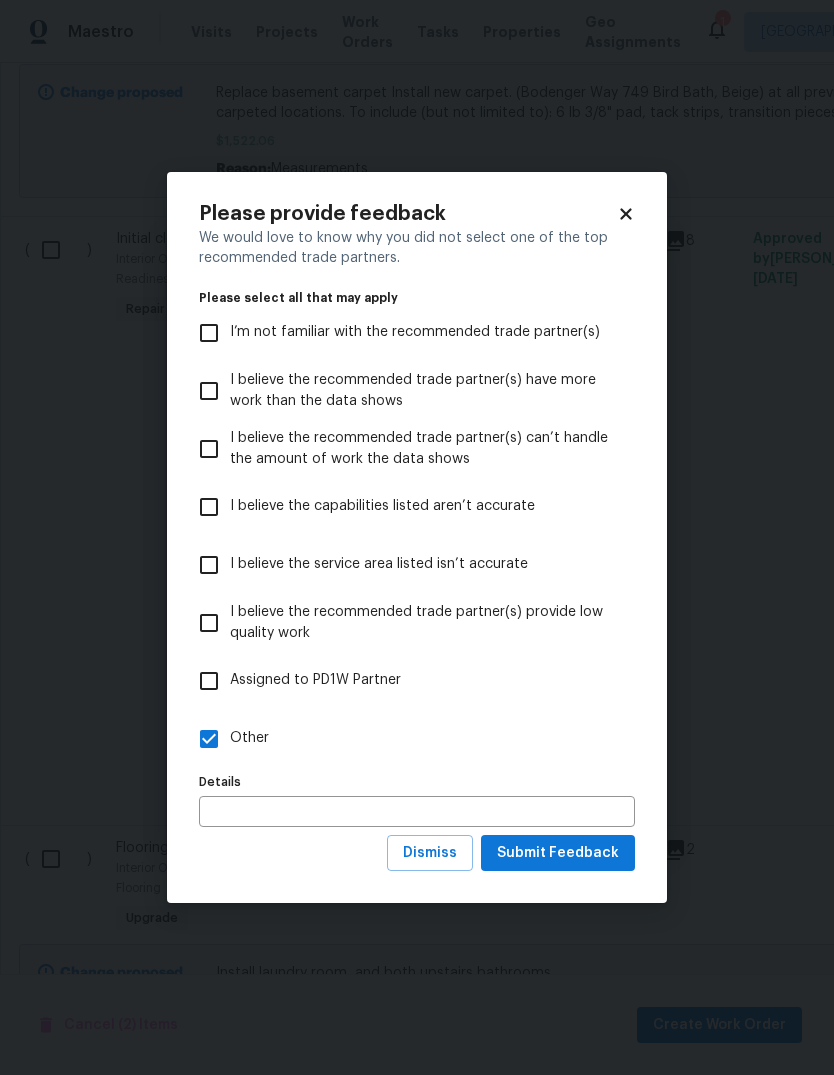 click at bounding box center [417, 811] 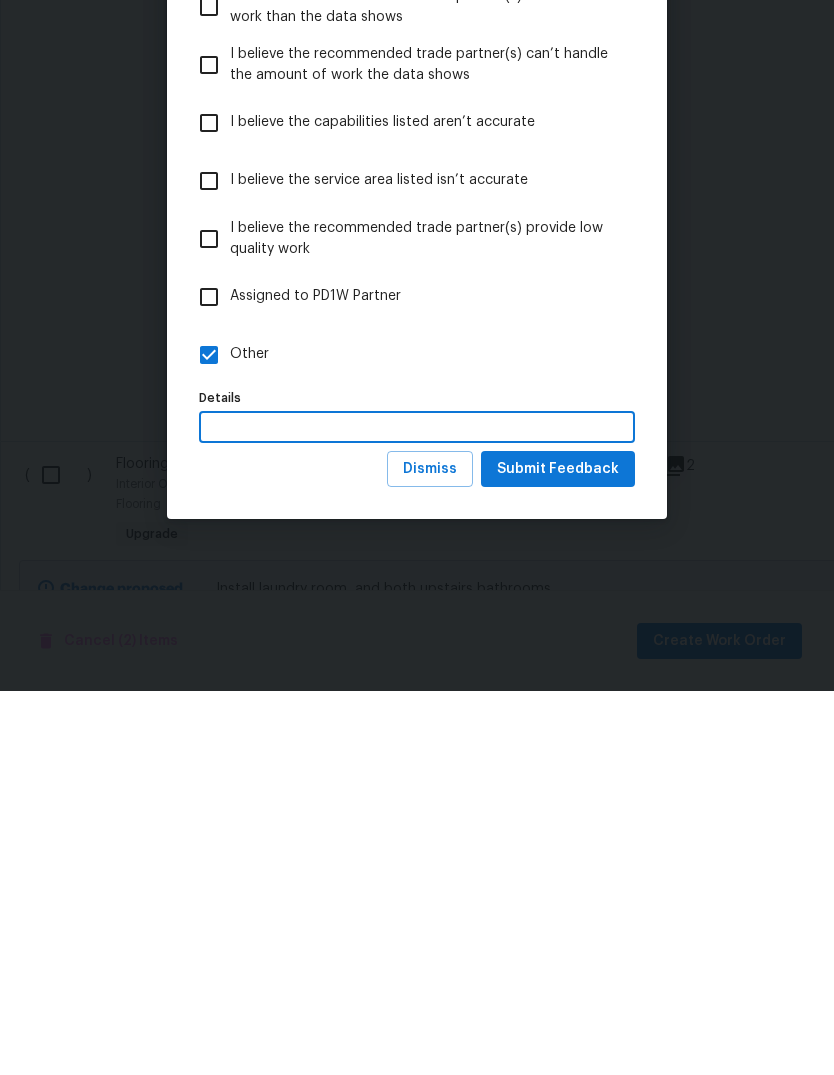 type on "," 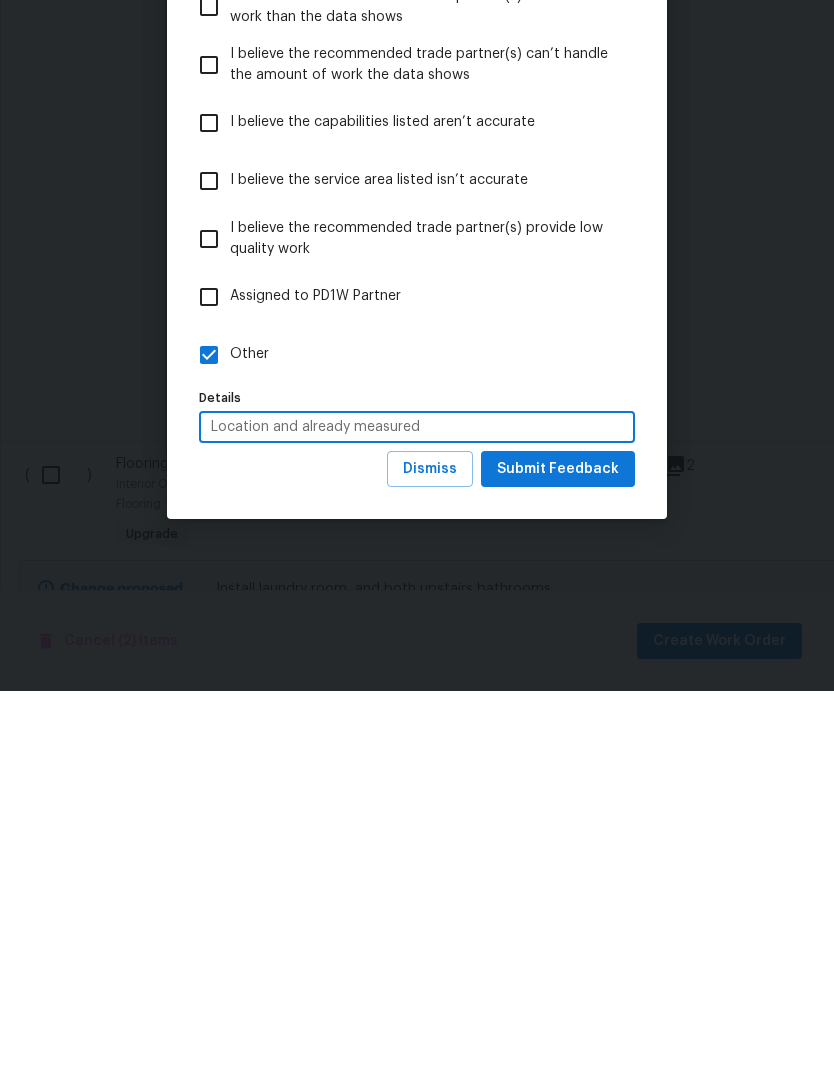 type on "Location and already measured" 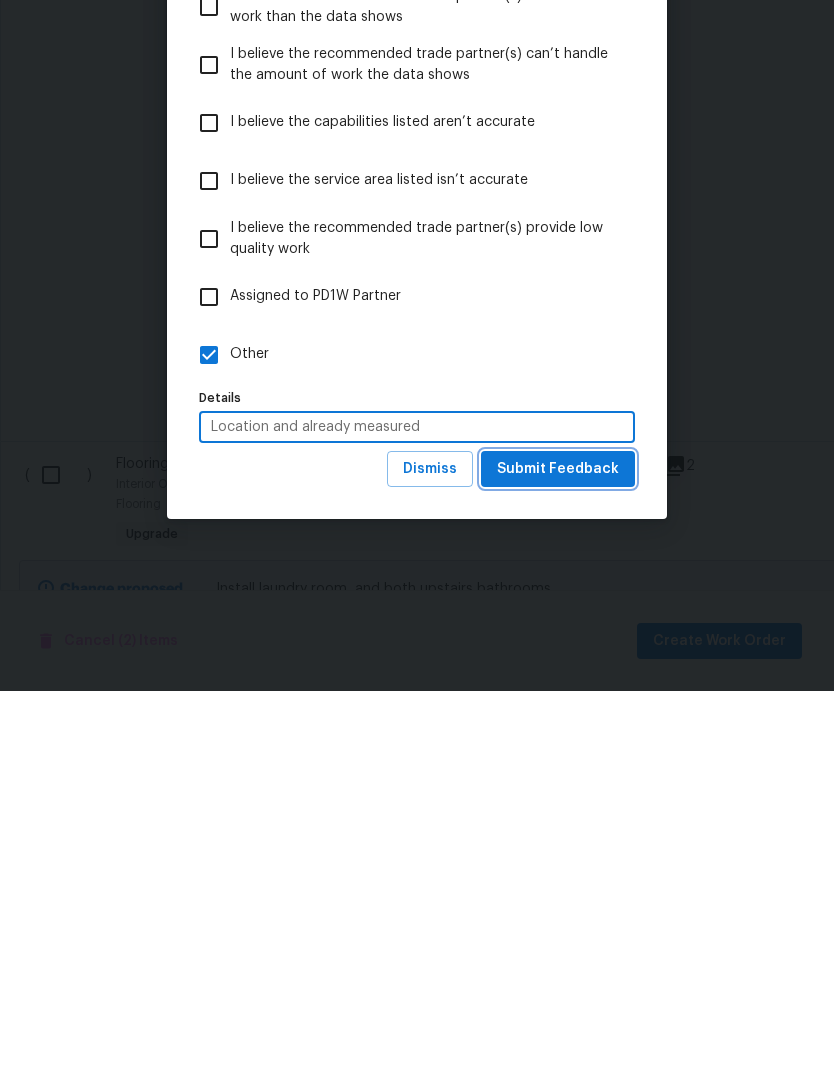click on "Submit Feedback" at bounding box center [558, 853] 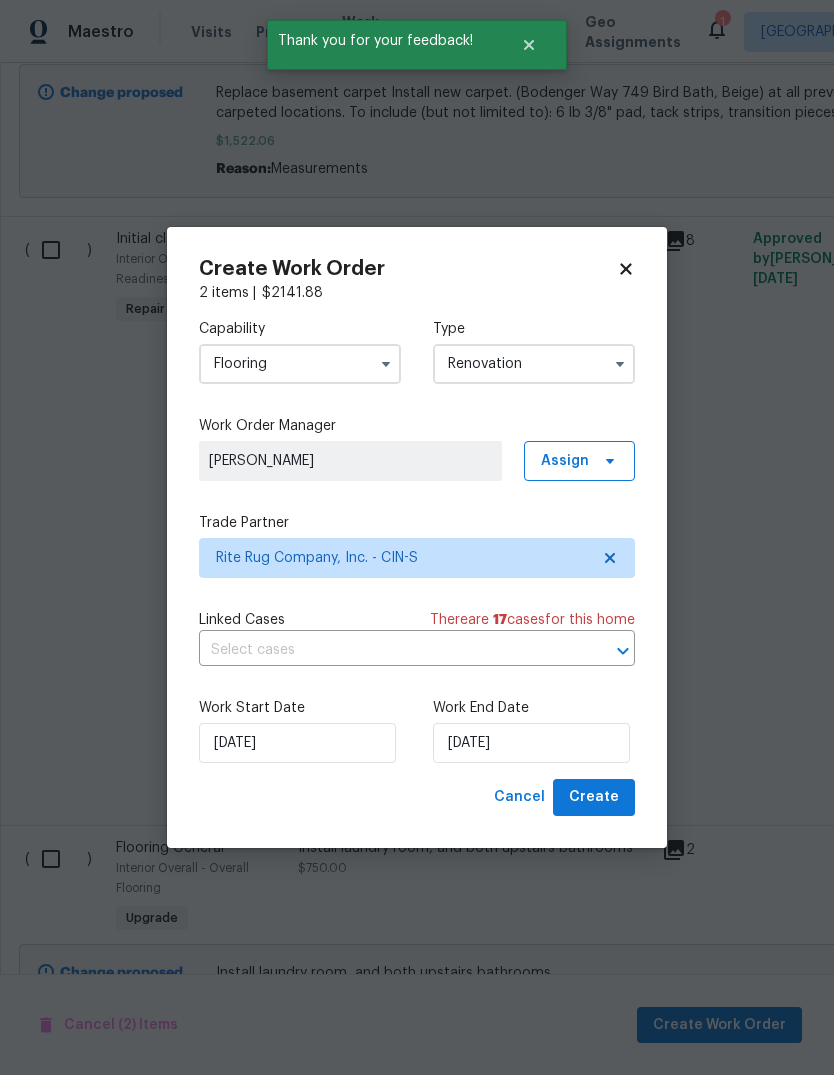 click on "Create" at bounding box center [594, 797] 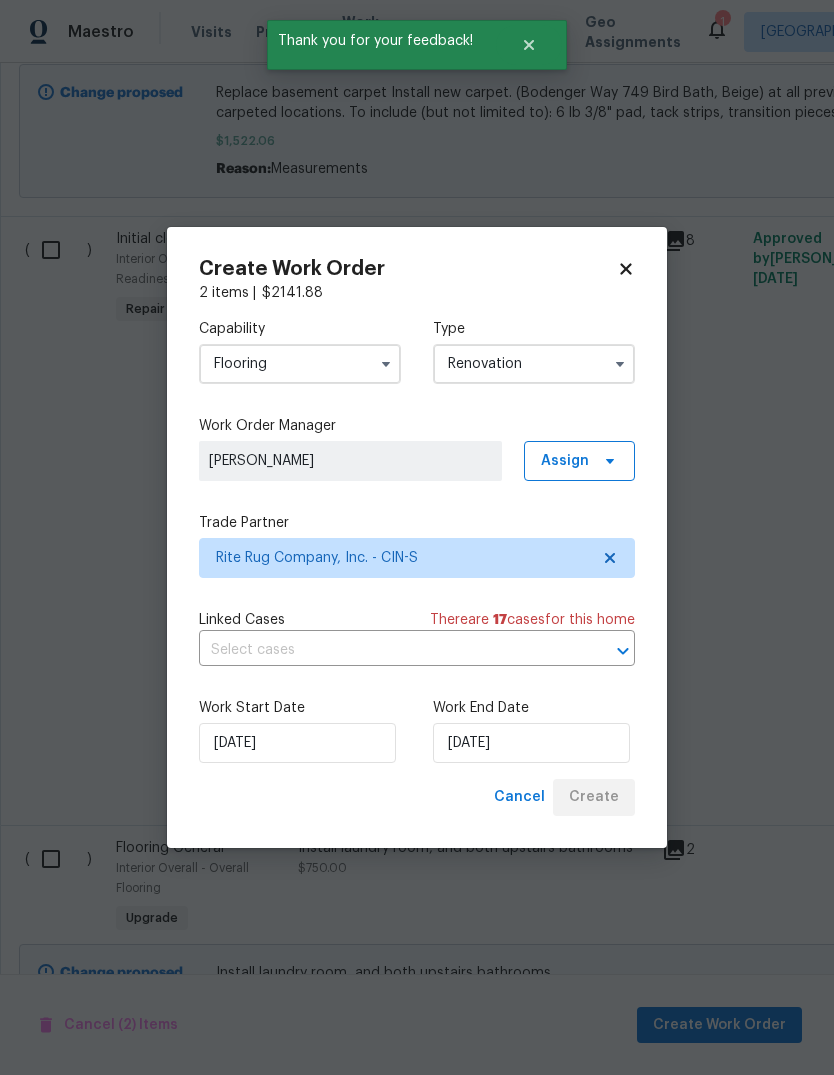 scroll, scrollTop: 97, scrollLeft: 0, axis: vertical 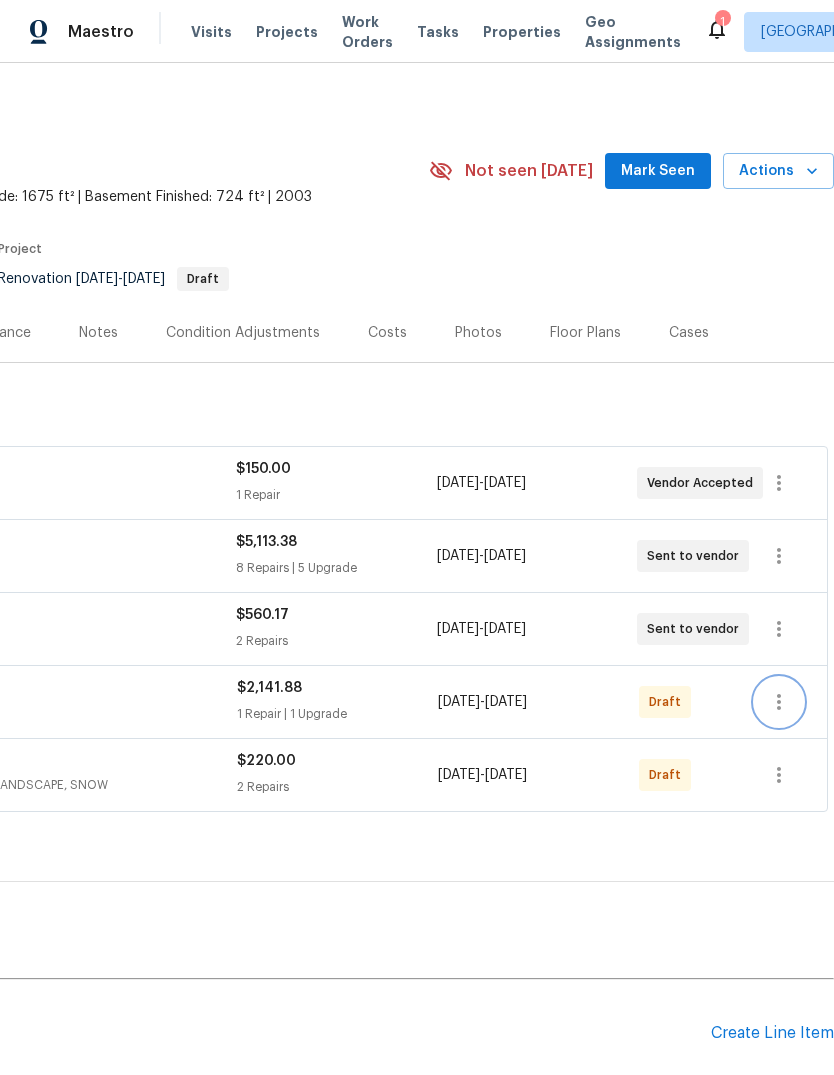 click at bounding box center [779, 702] 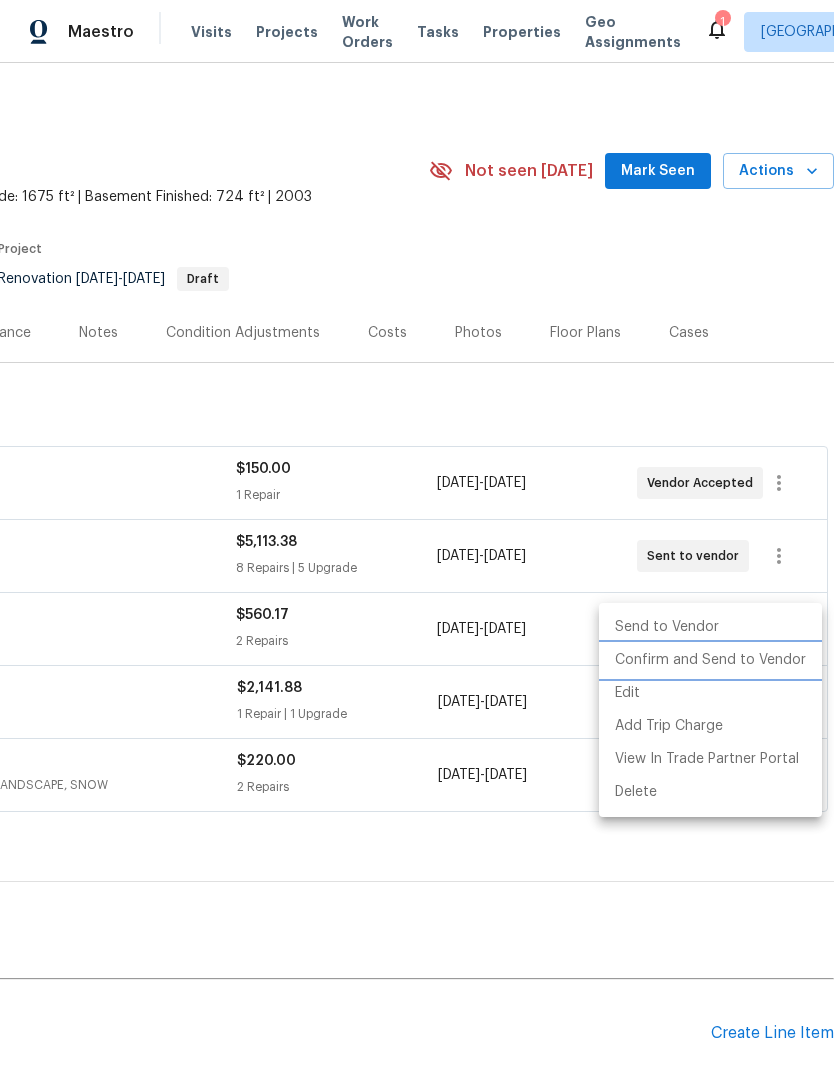click on "Confirm and Send to Vendor" at bounding box center (710, 660) 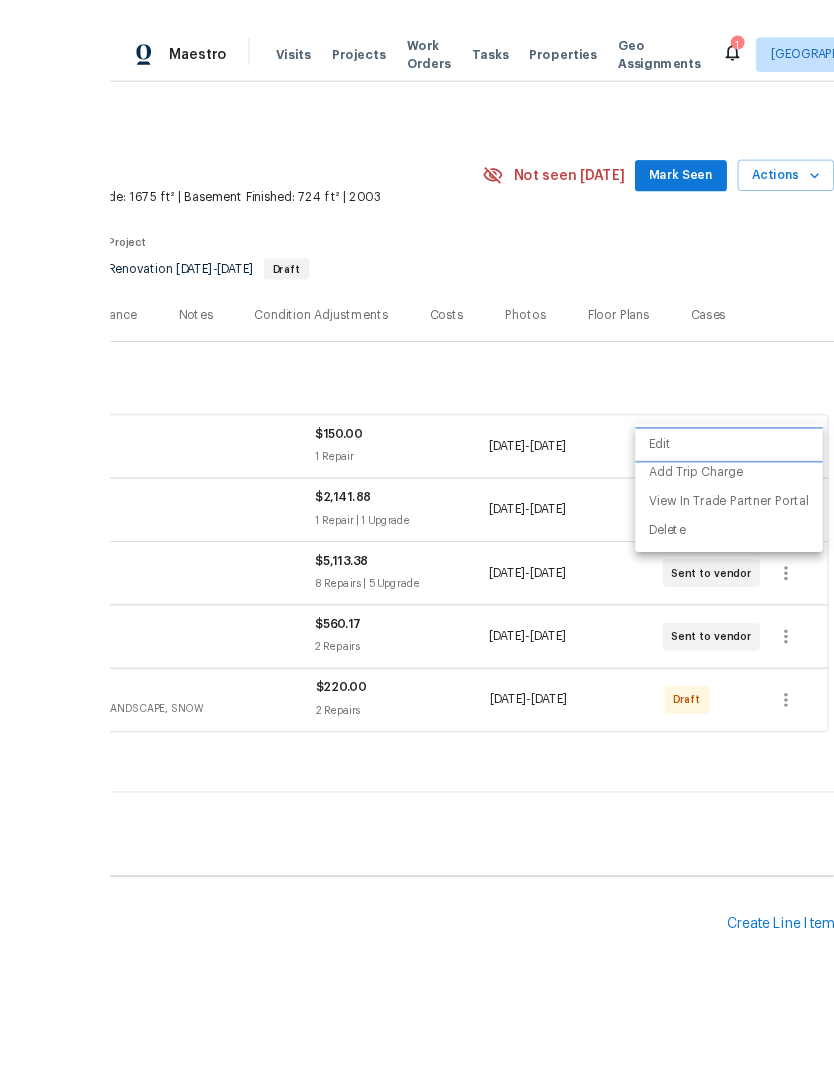scroll, scrollTop: 70, scrollLeft: 0, axis: vertical 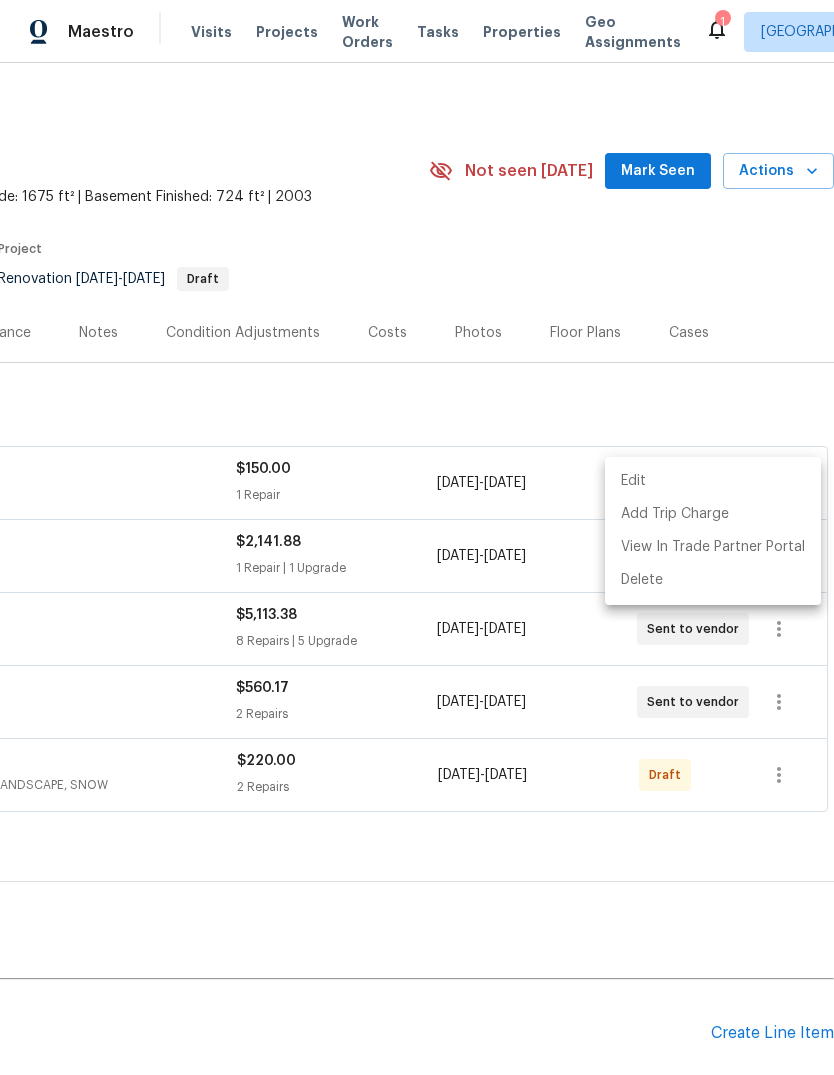 click at bounding box center (417, 537) 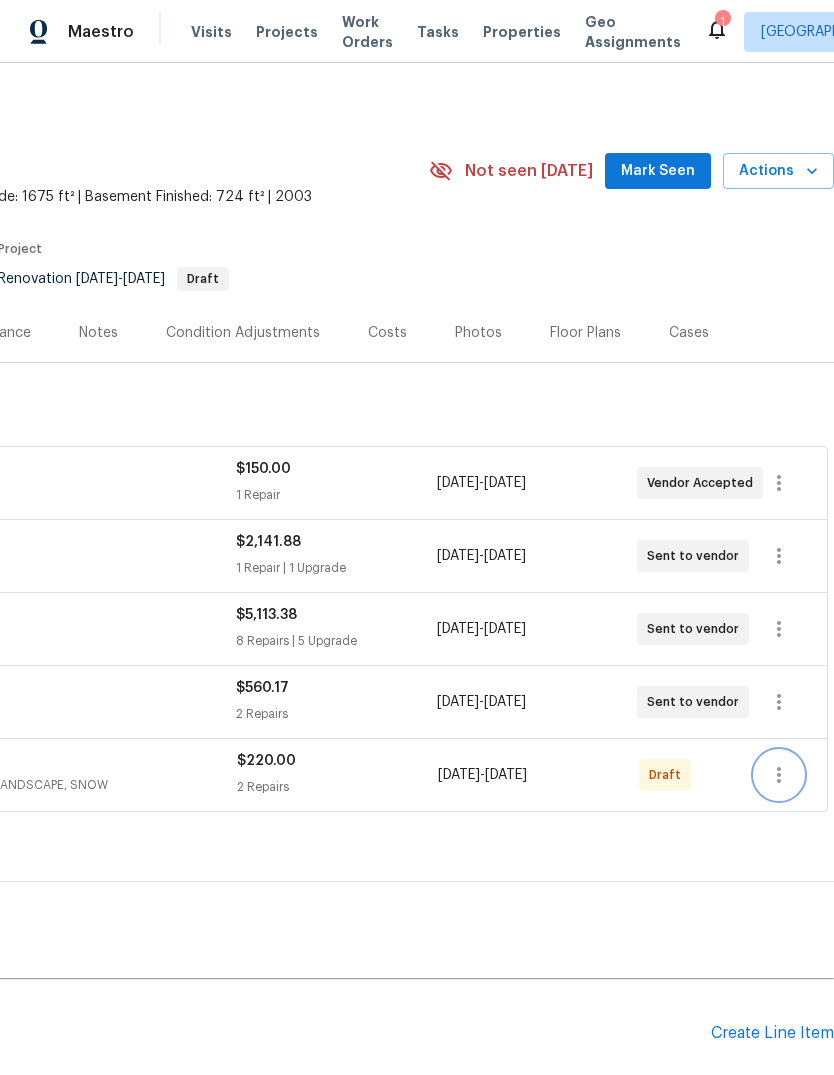 click 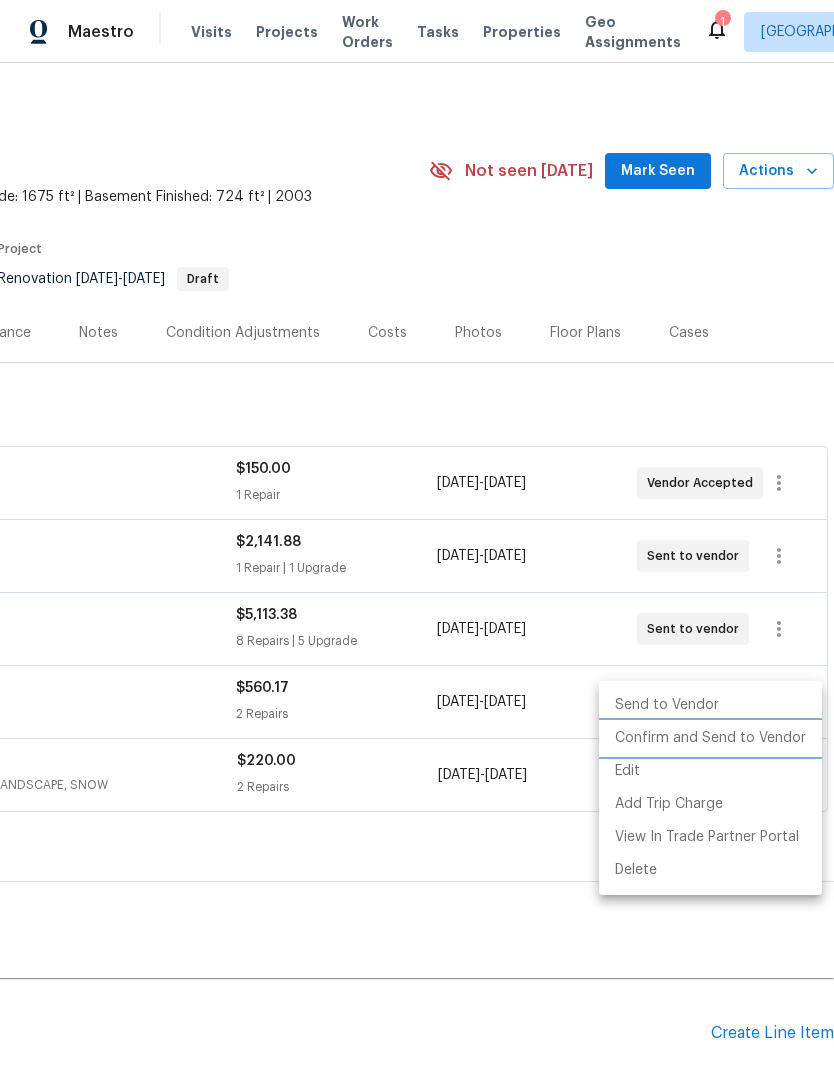 click on "Confirm and Send to Vendor" at bounding box center [710, 738] 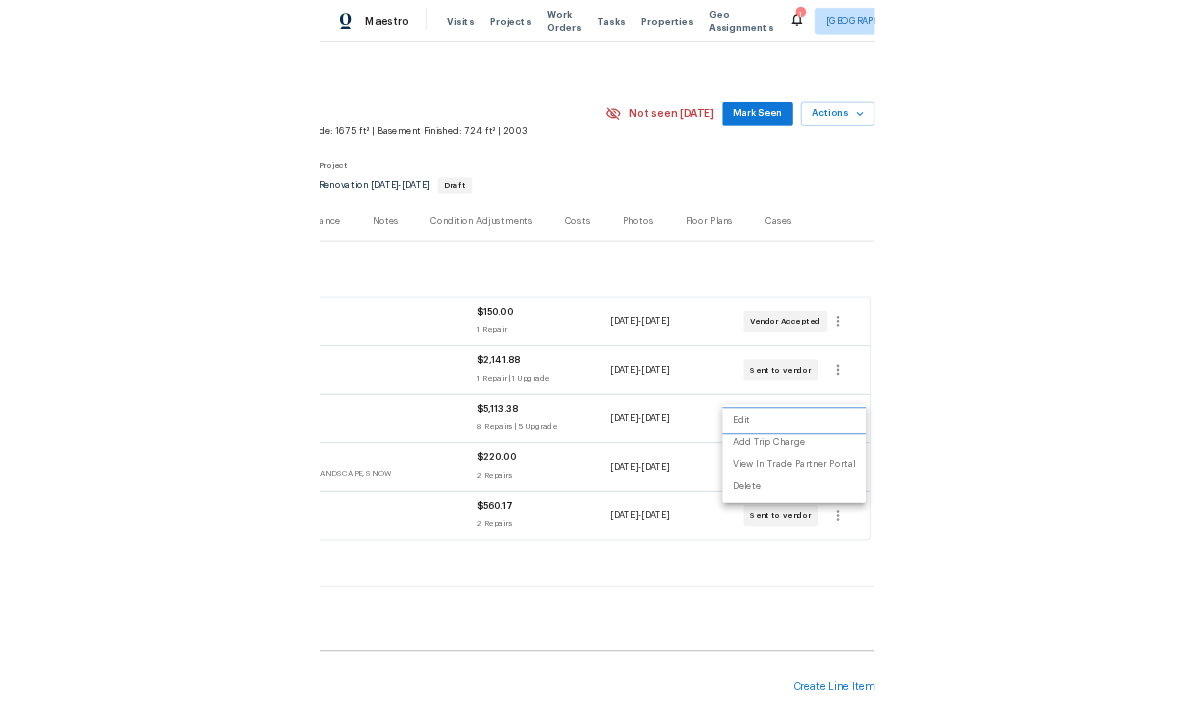 scroll, scrollTop: 29, scrollLeft: 0, axis: vertical 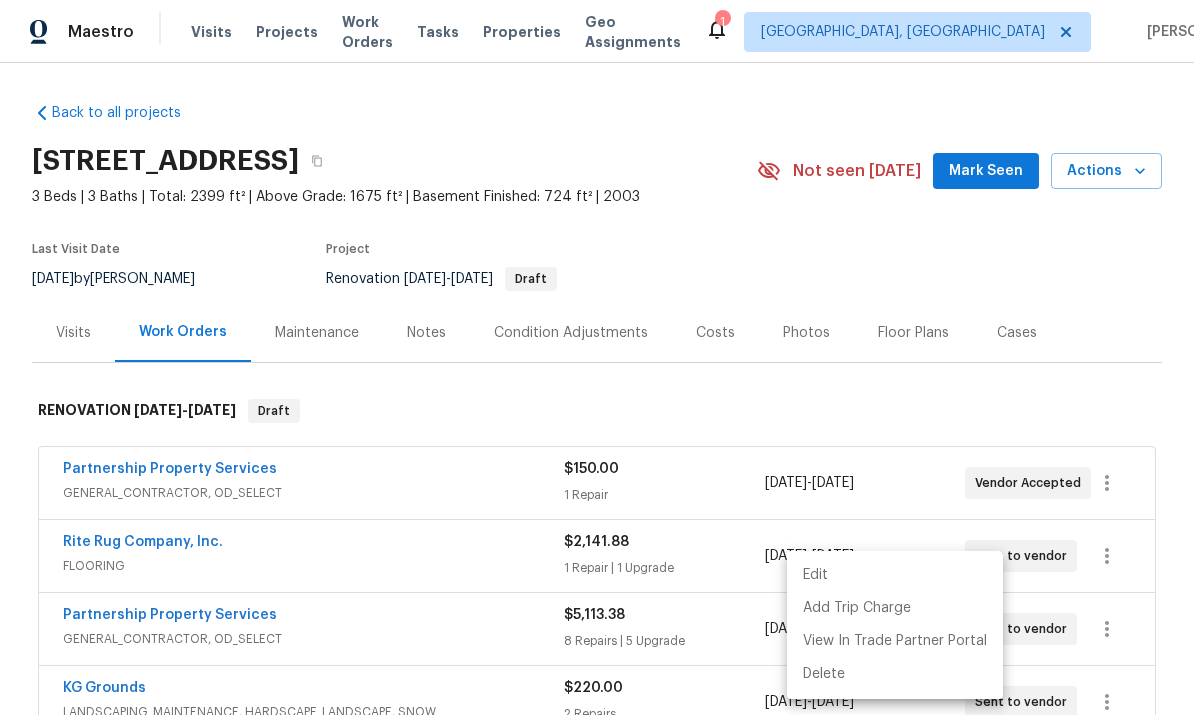 click at bounding box center [597, 357] 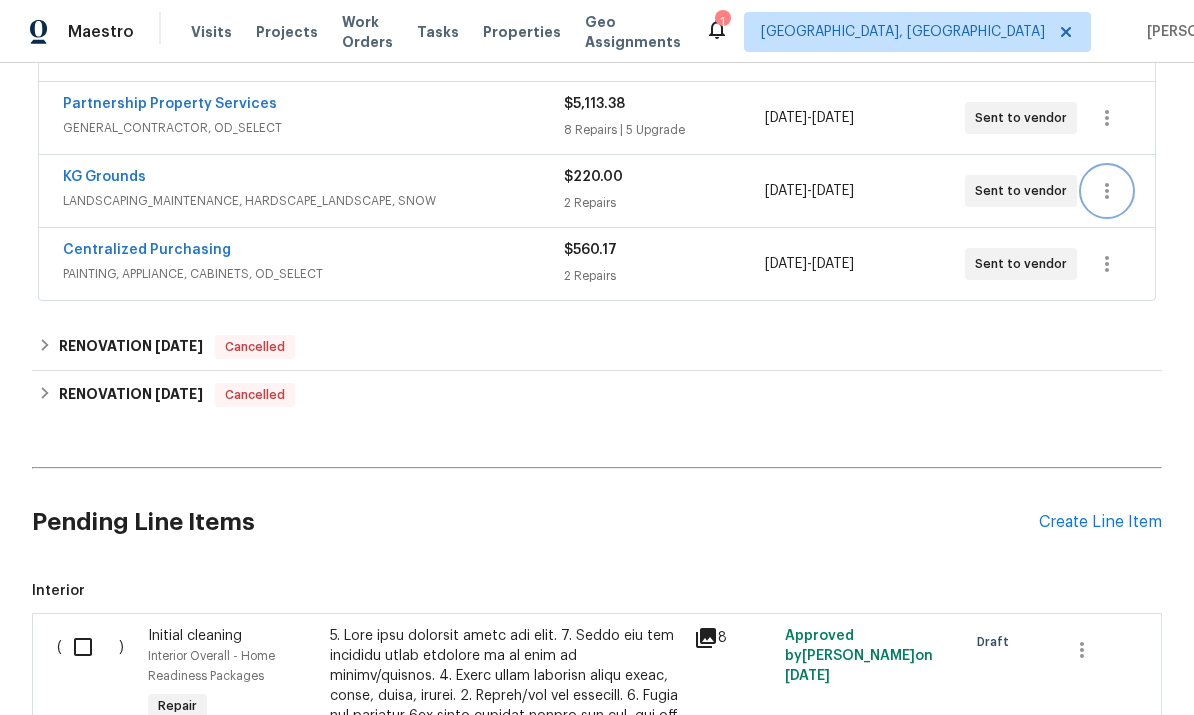 scroll, scrollTop: 518, scrollLeft: 0, axis: vertical 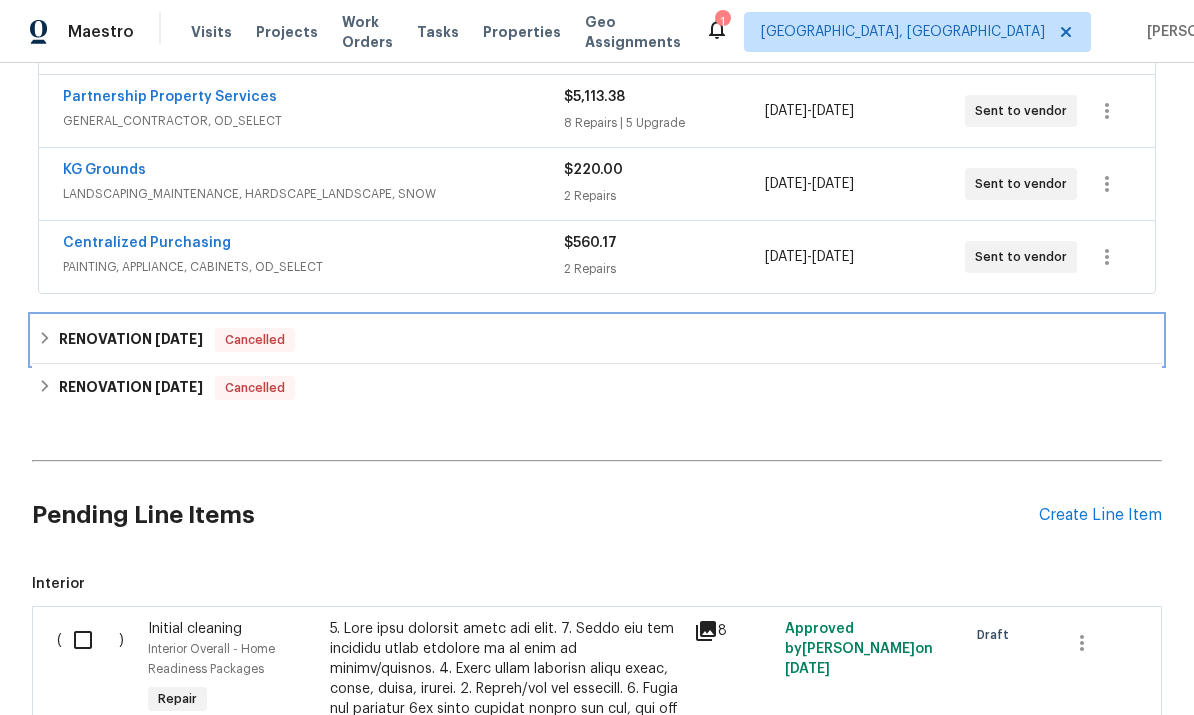 click on "RENOVATION   6/17/25 Cancelled" at bounding box center (597, 340) 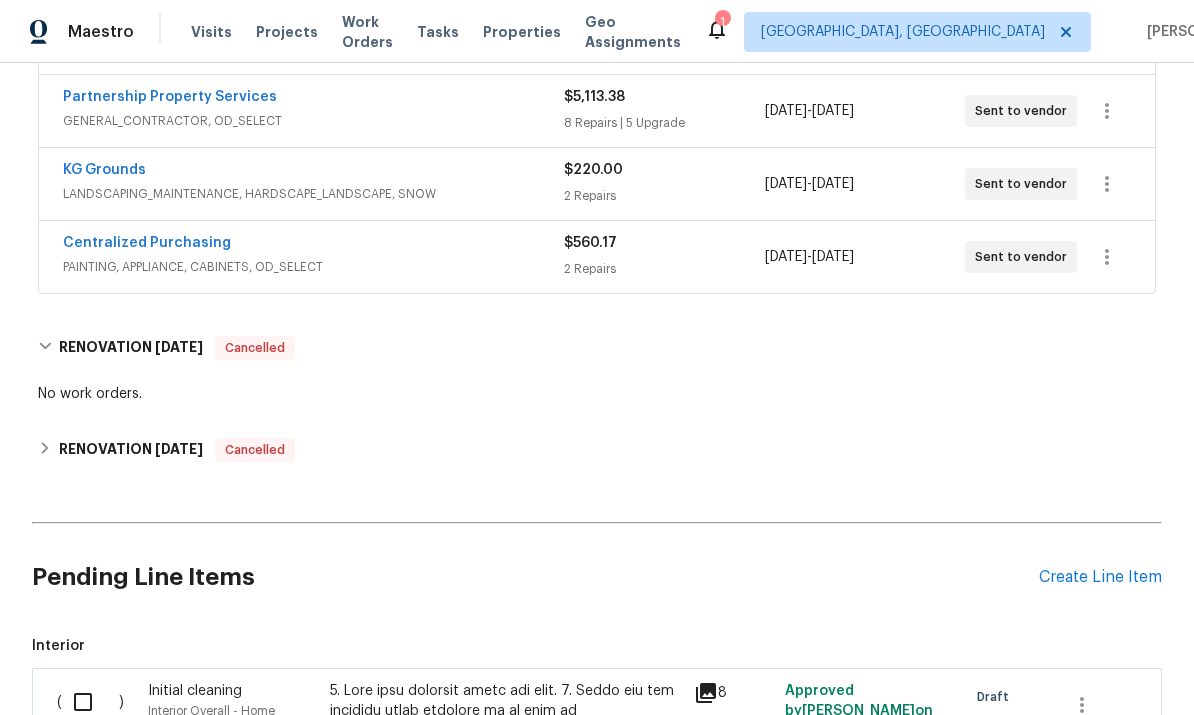 click at bounding box center (597, 523) 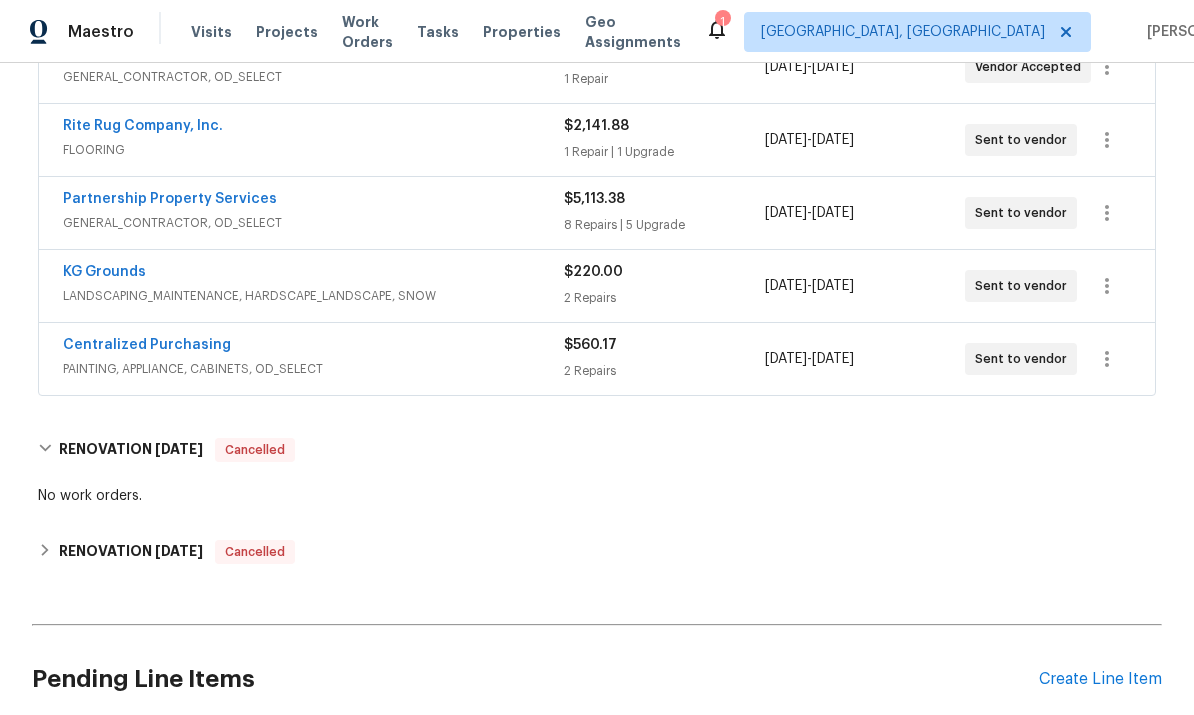 scroll, scrollTop: 408, scrollLeft: 0, axis: vertical 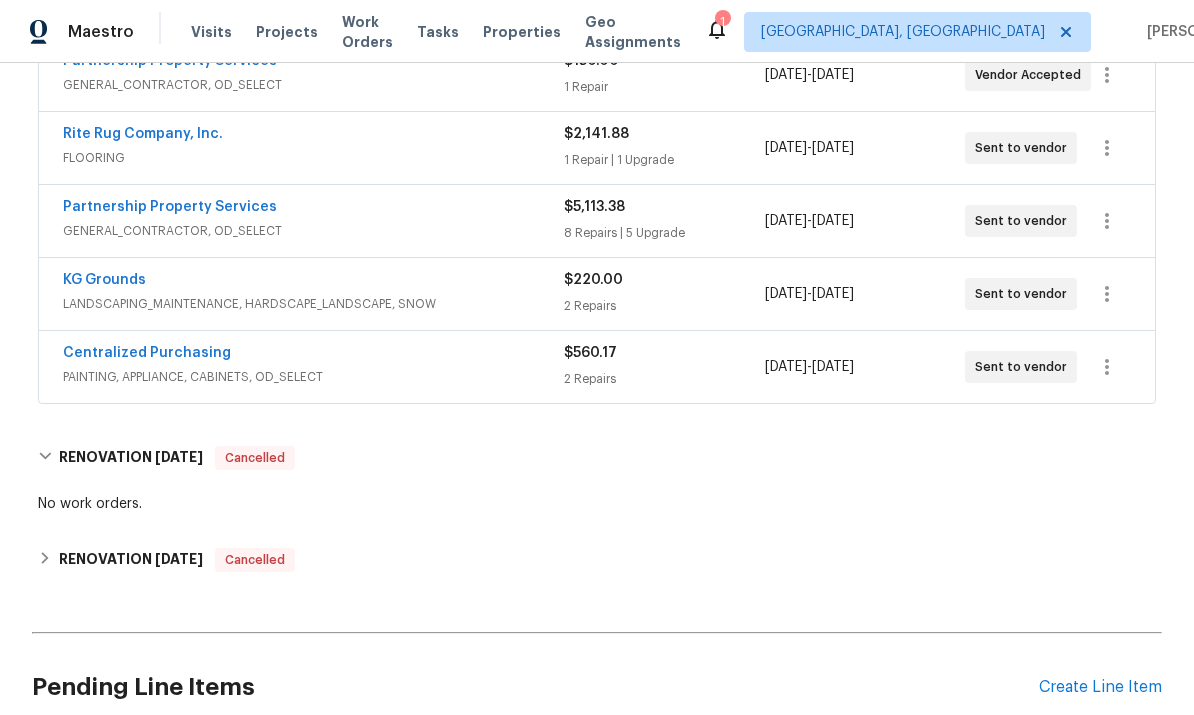 click on "Partnership Property Services" at bounding box center [170, 207] 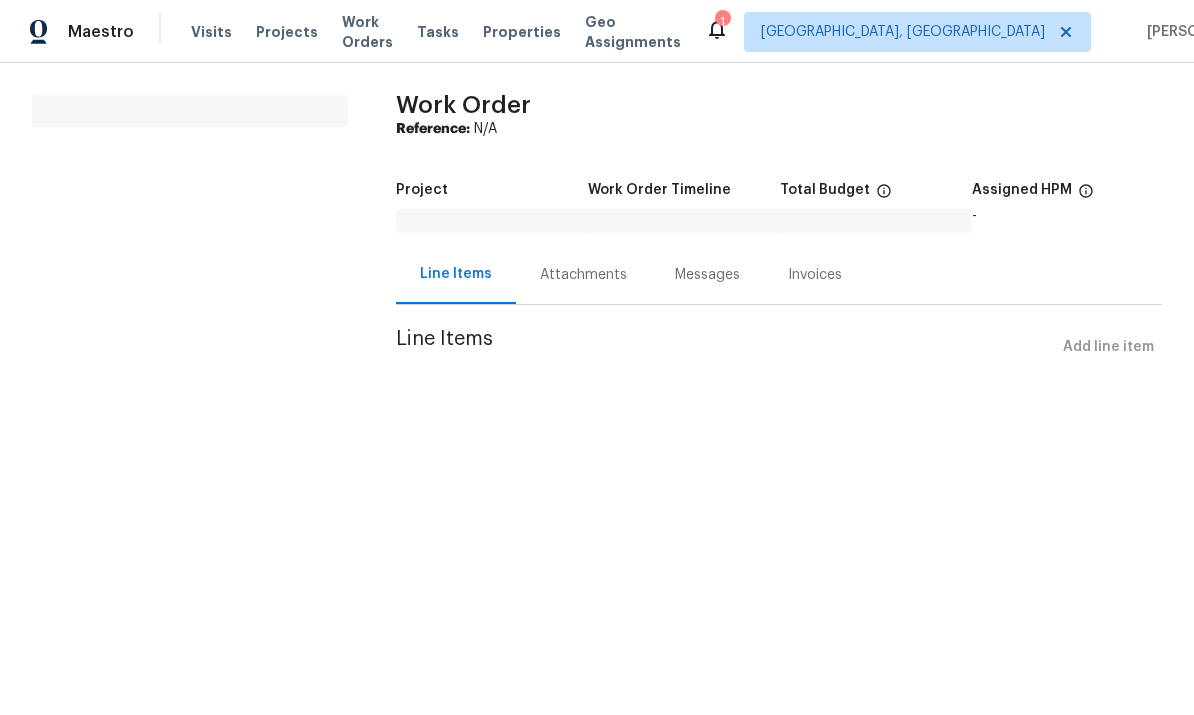 scroll, scrollTop: 0, scrollLeft: 0, axis: both 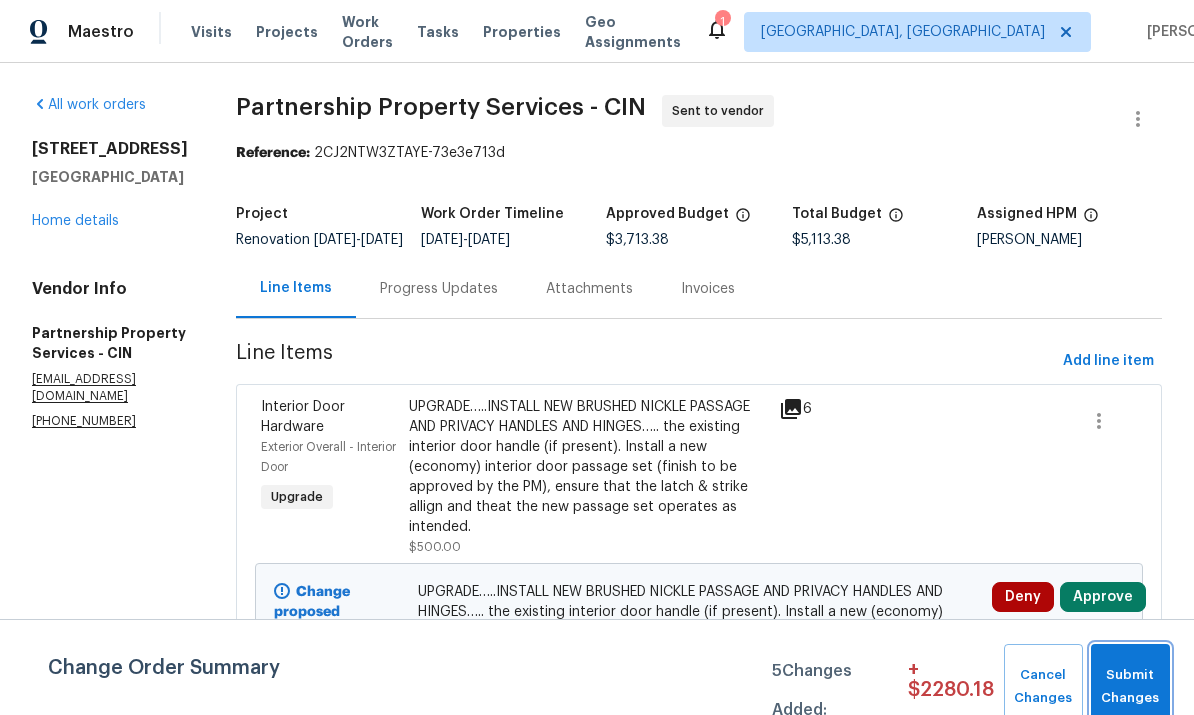 click on "Submit Changes" at bounding box center [1130, 687] 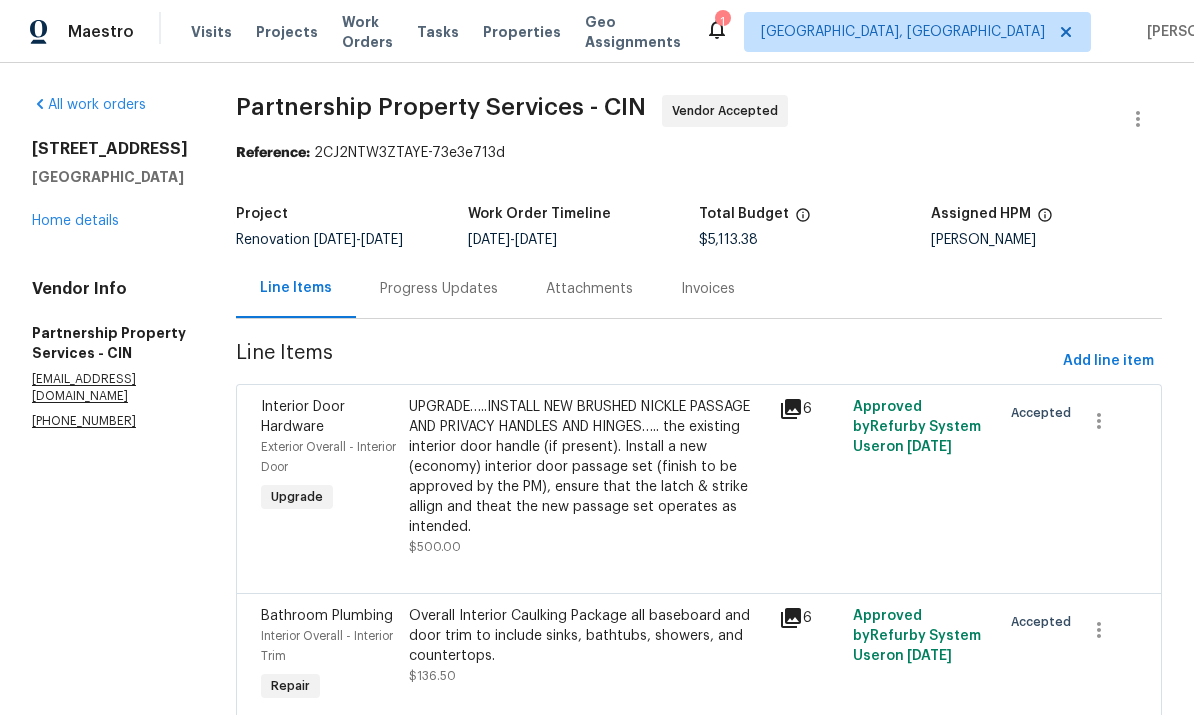 scroll, scrollTop: 0, scrollLeft: 0, axis: both 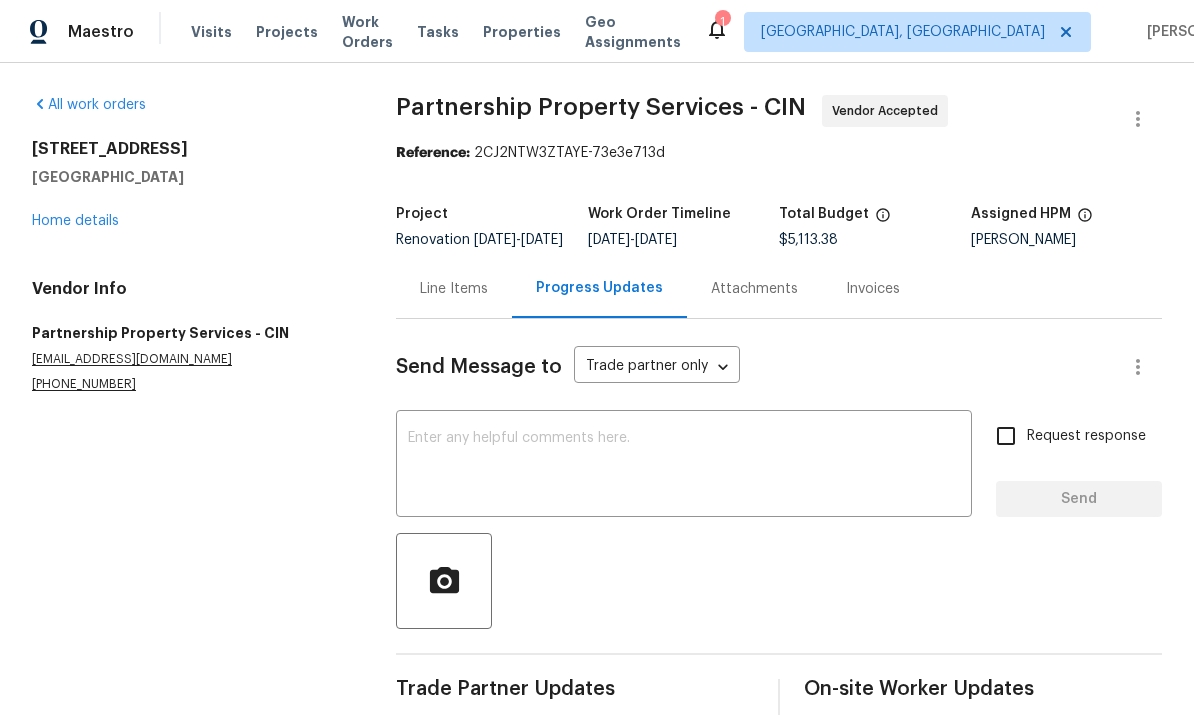 click at bounding box center [684, 466] 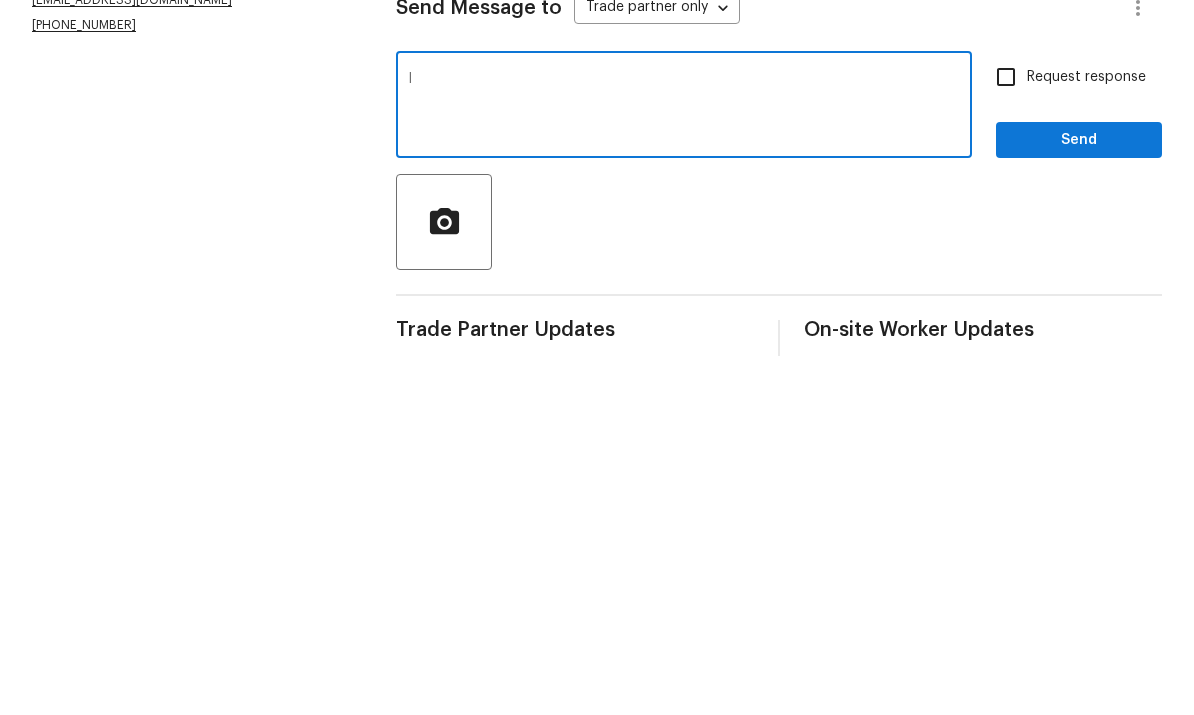 type on "I" 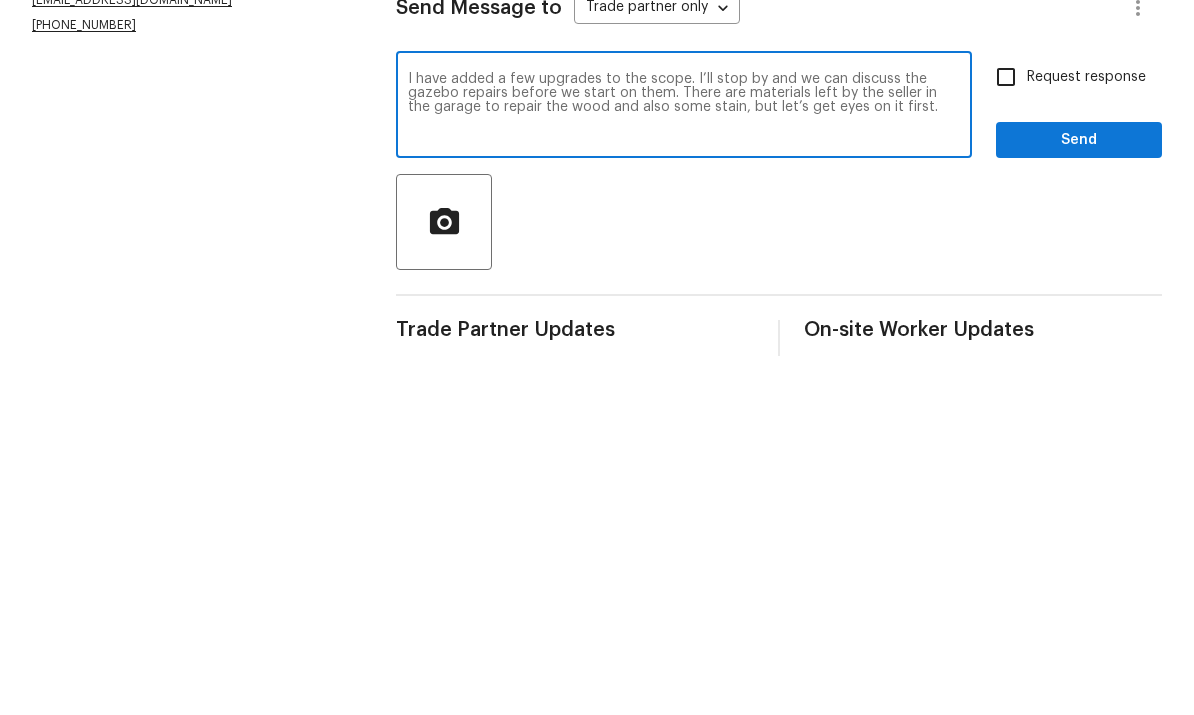 type on "I have added a few upgrades to the scope. I’ll stop by and we can discuss the gazebo repairs before we start on them. There are materials left by the seller in the garage to repair the wood and also some stain, but let’s get eyes on it first." 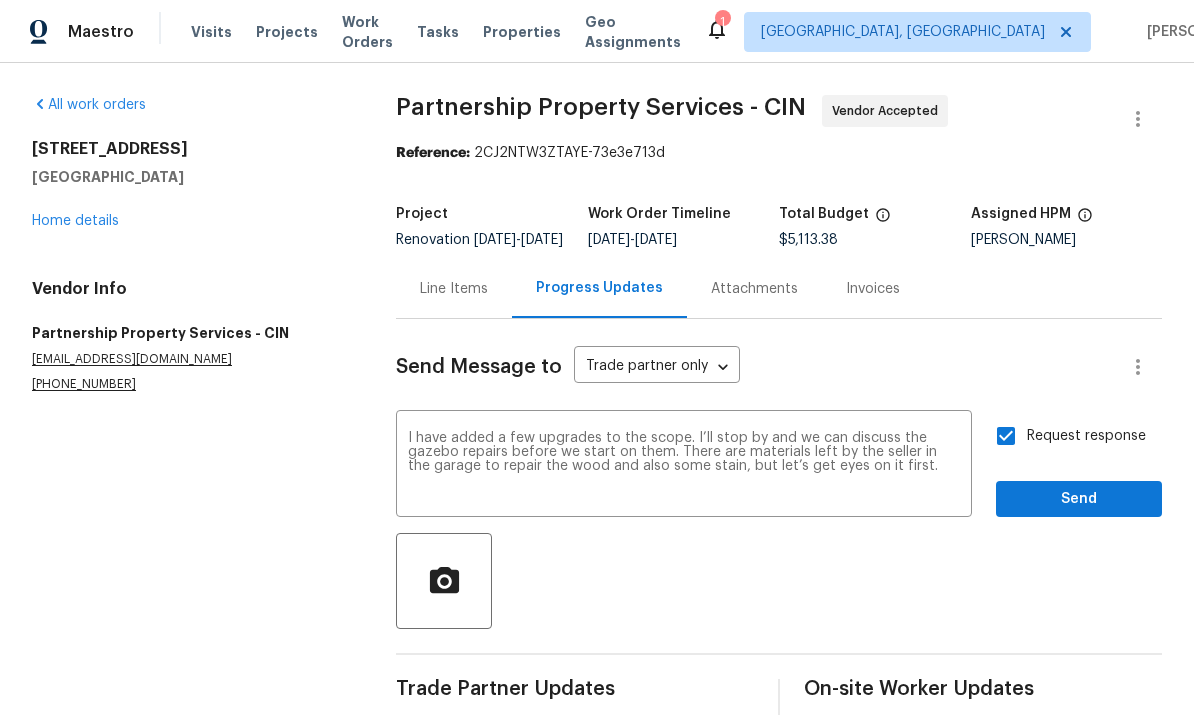 click on "Send" at bounding box center (1079, 499) 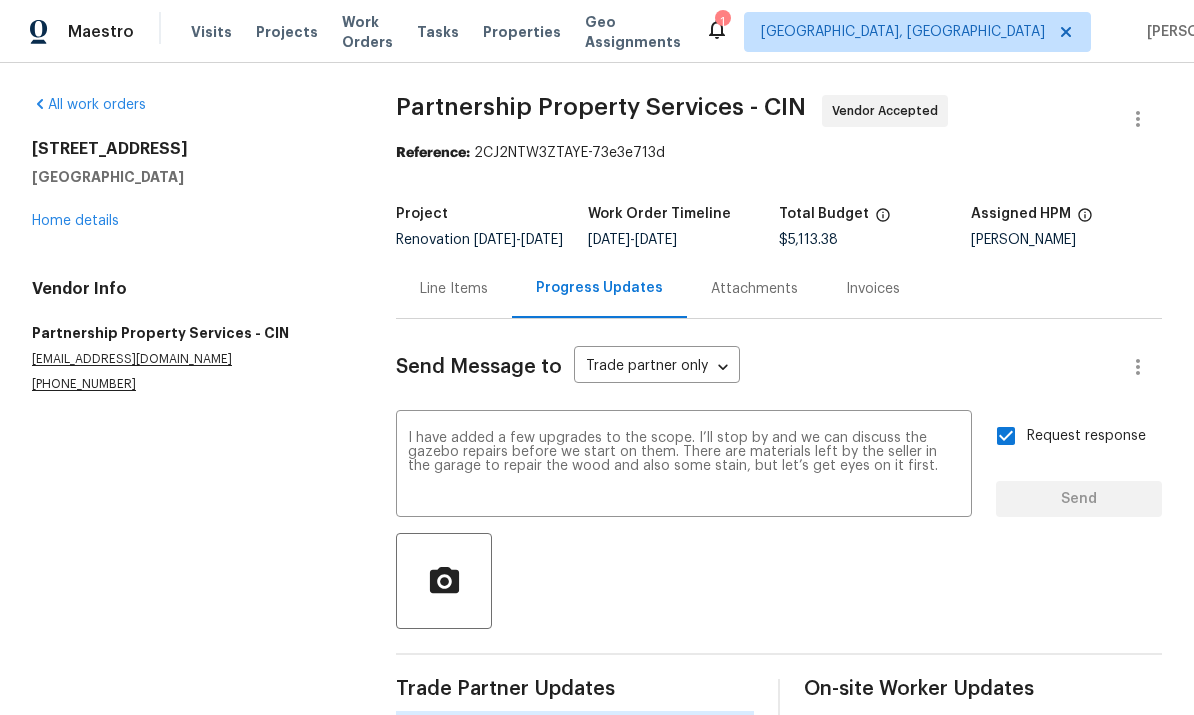 type 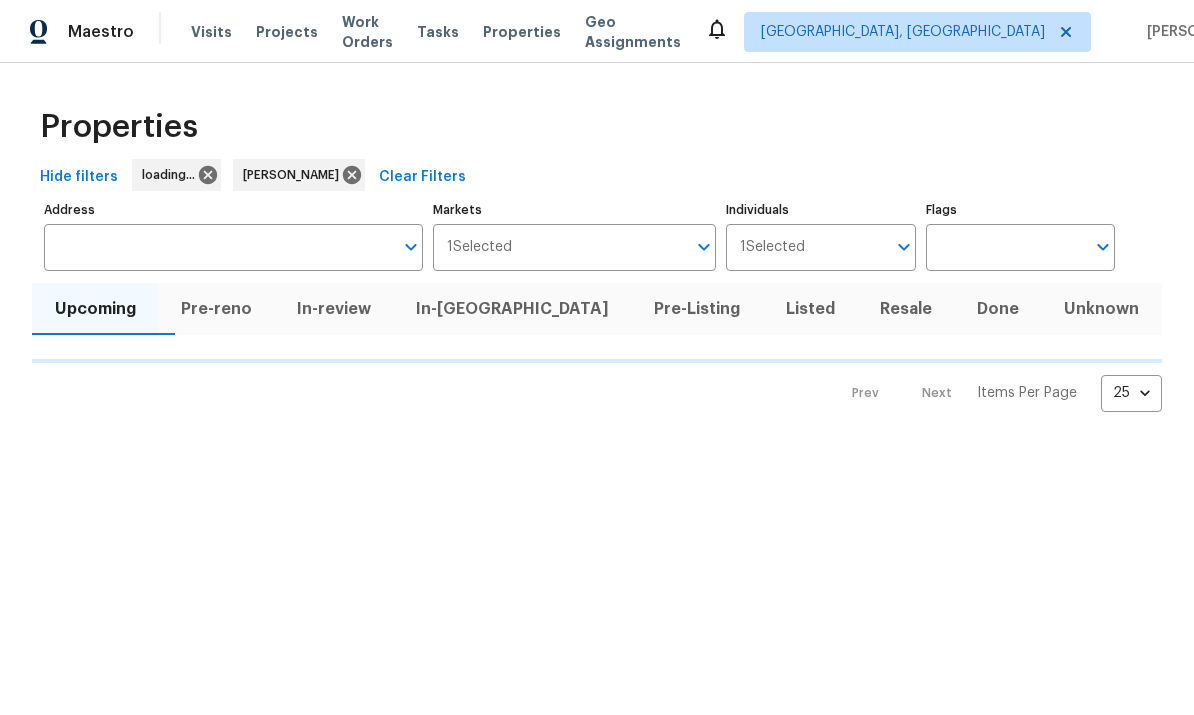 scroll, scrollTop: 0, scrollLeft: 0, axis: both 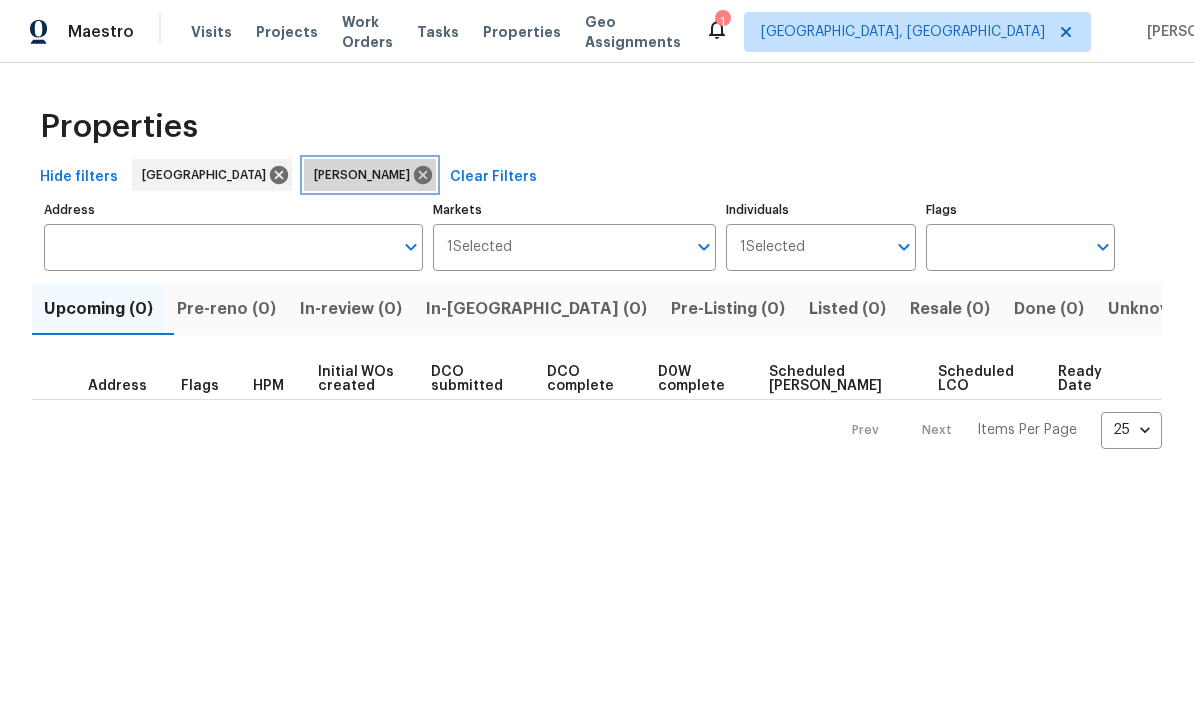 click 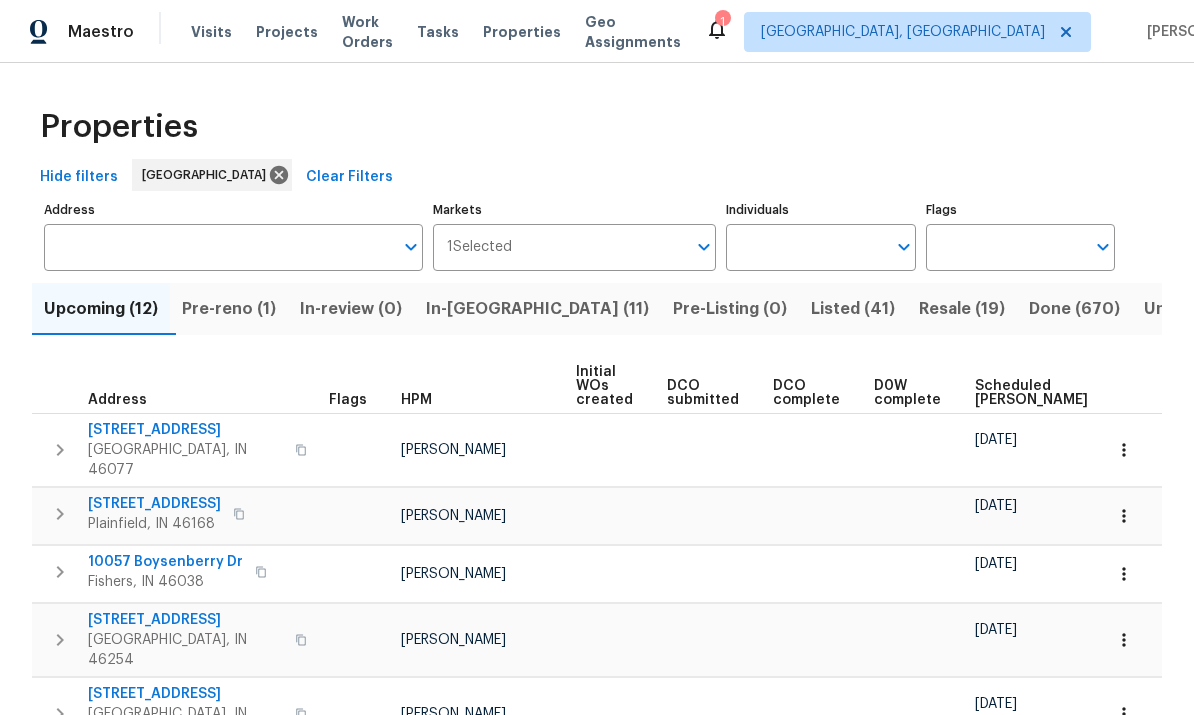 scroll, scrollTop: 0, scrollLeft: 0, axis: both 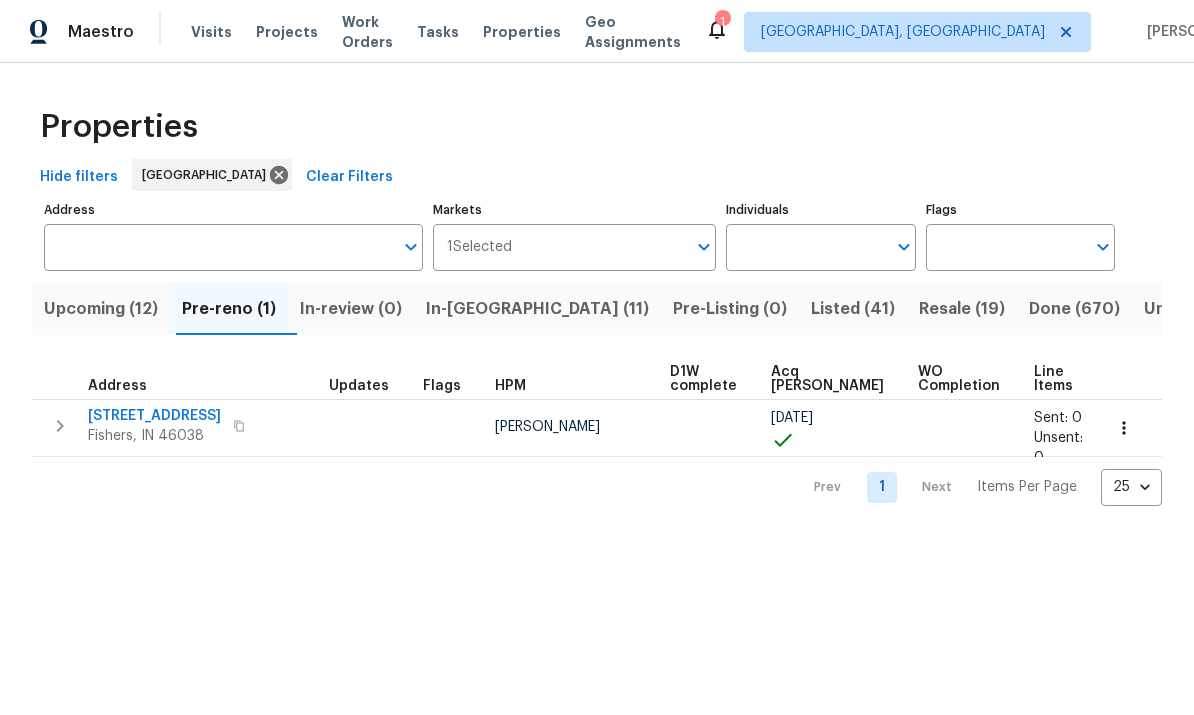 click on "Upcoming (12)" at bounding box center (101, 309) 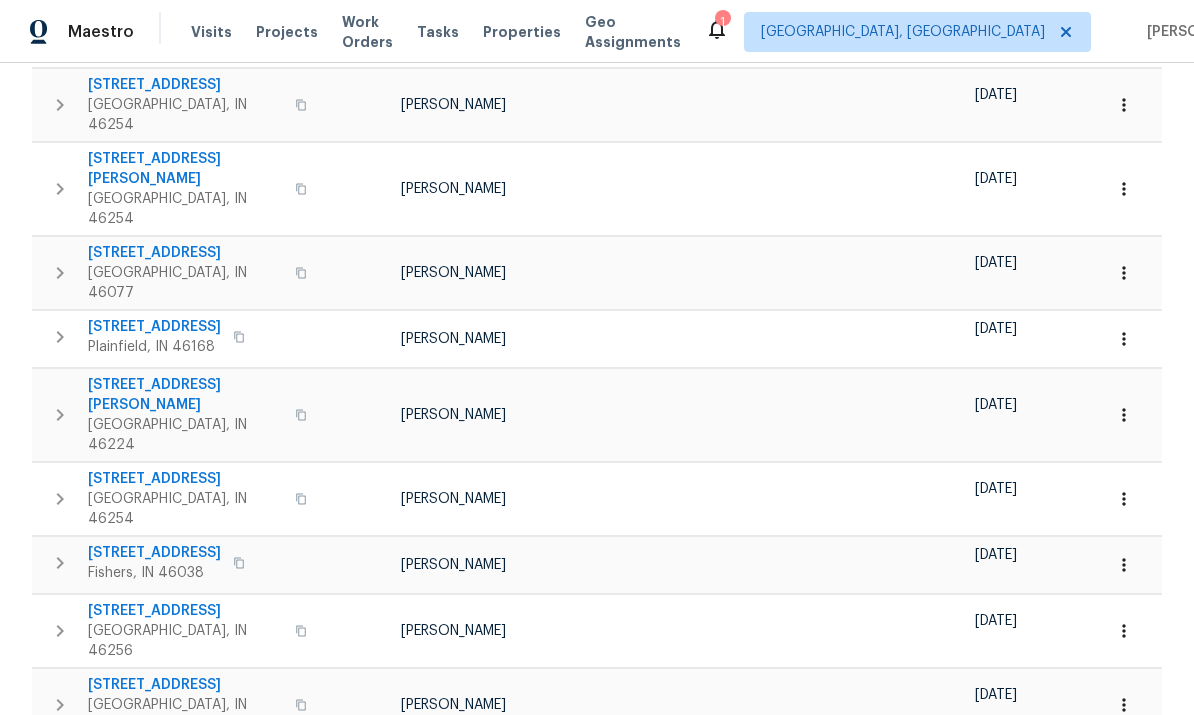 scroll, scrollTop: 401, scrollLeft: 0, axis: vertical 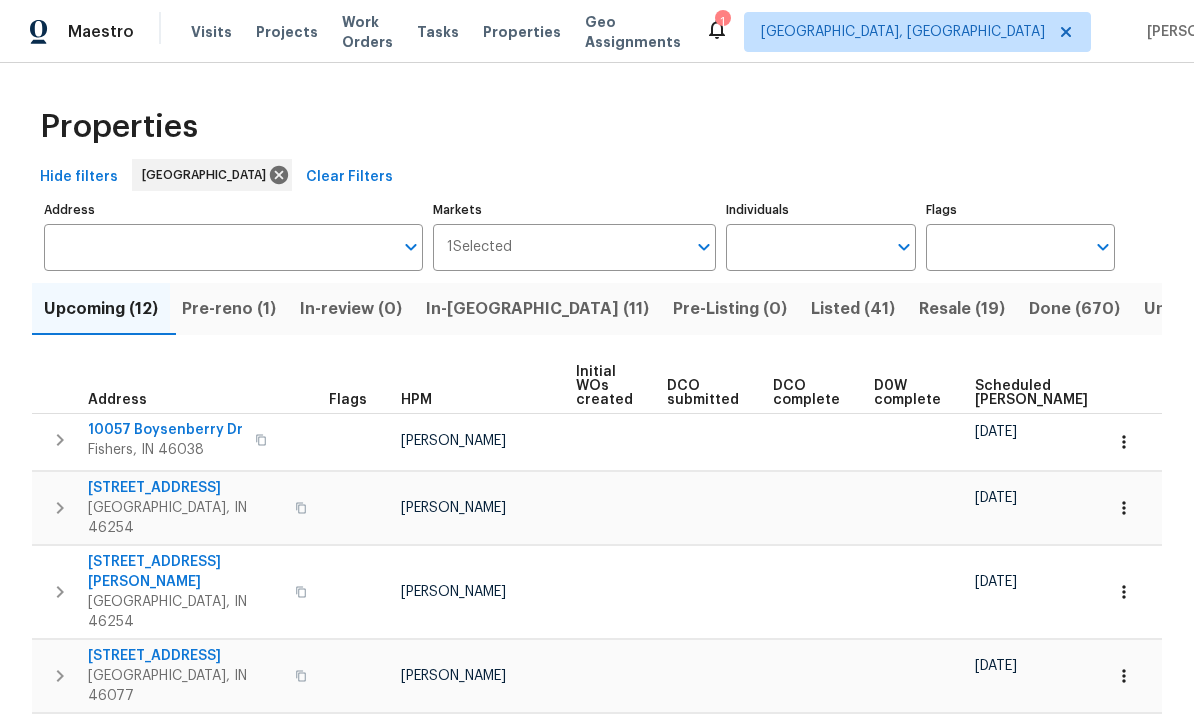 click on "In-reno (11)" at bounding box center (537, 309) 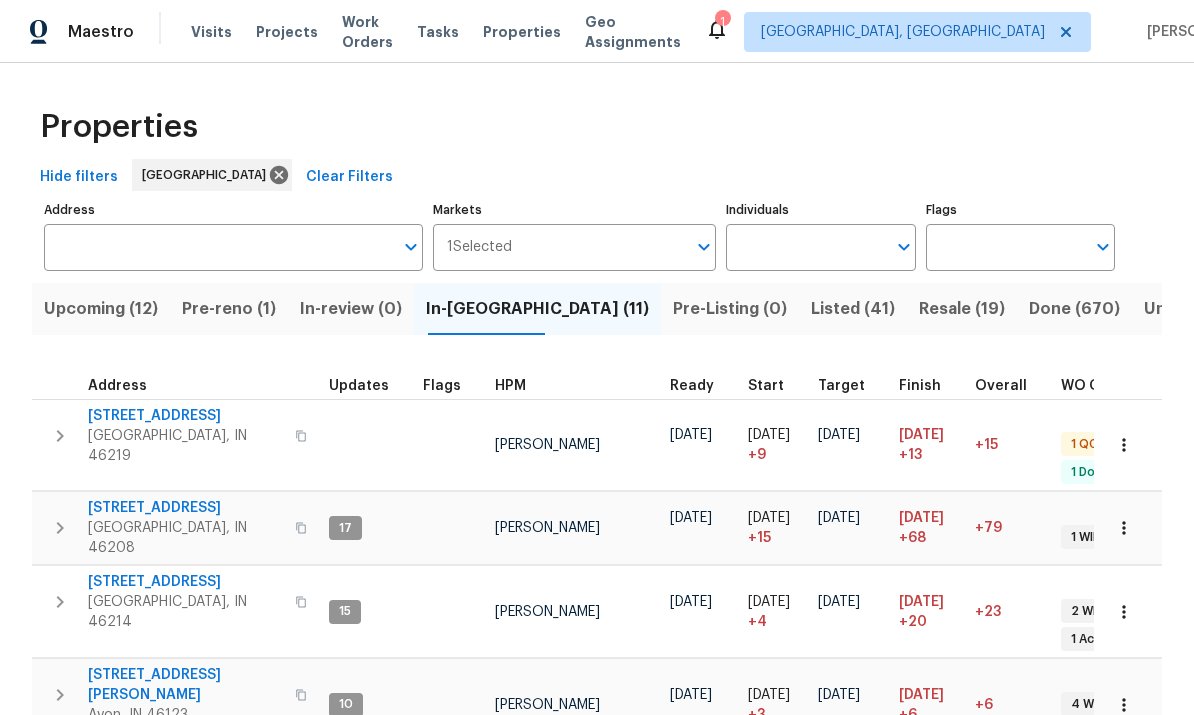 scroll, scrollTop: 0, scrollLeft: 0, axis: both 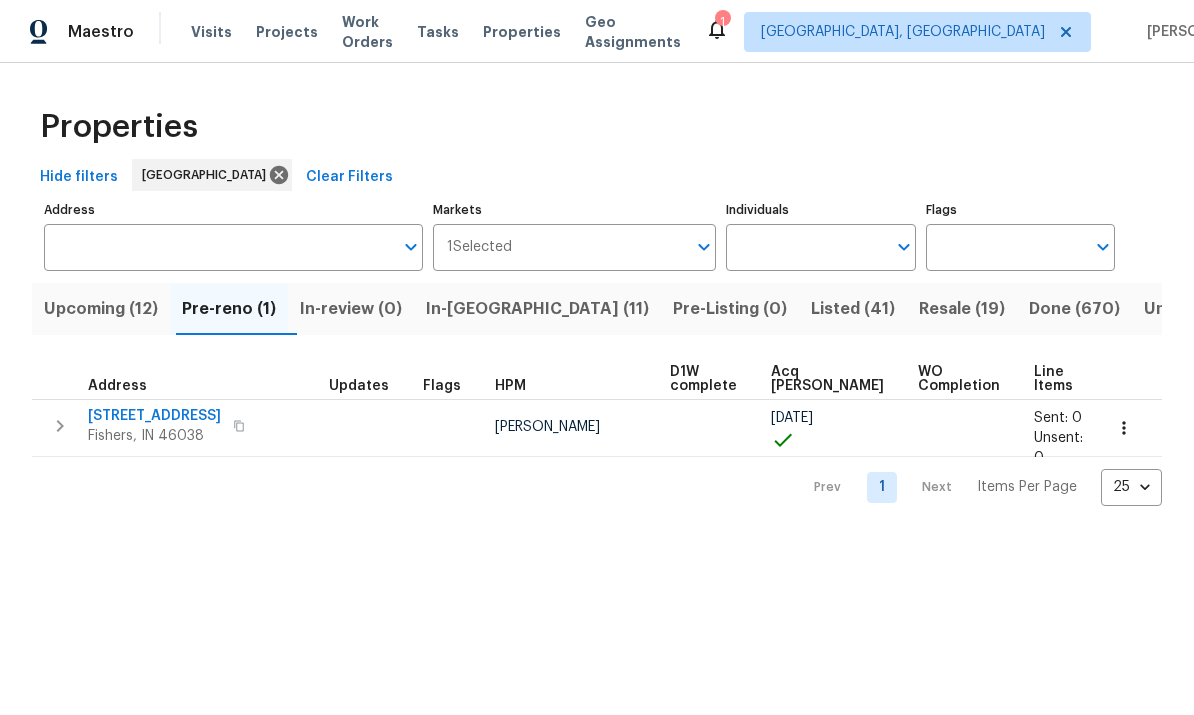click on "10035 Plantana Blvd" at bounding box center [154, 416] 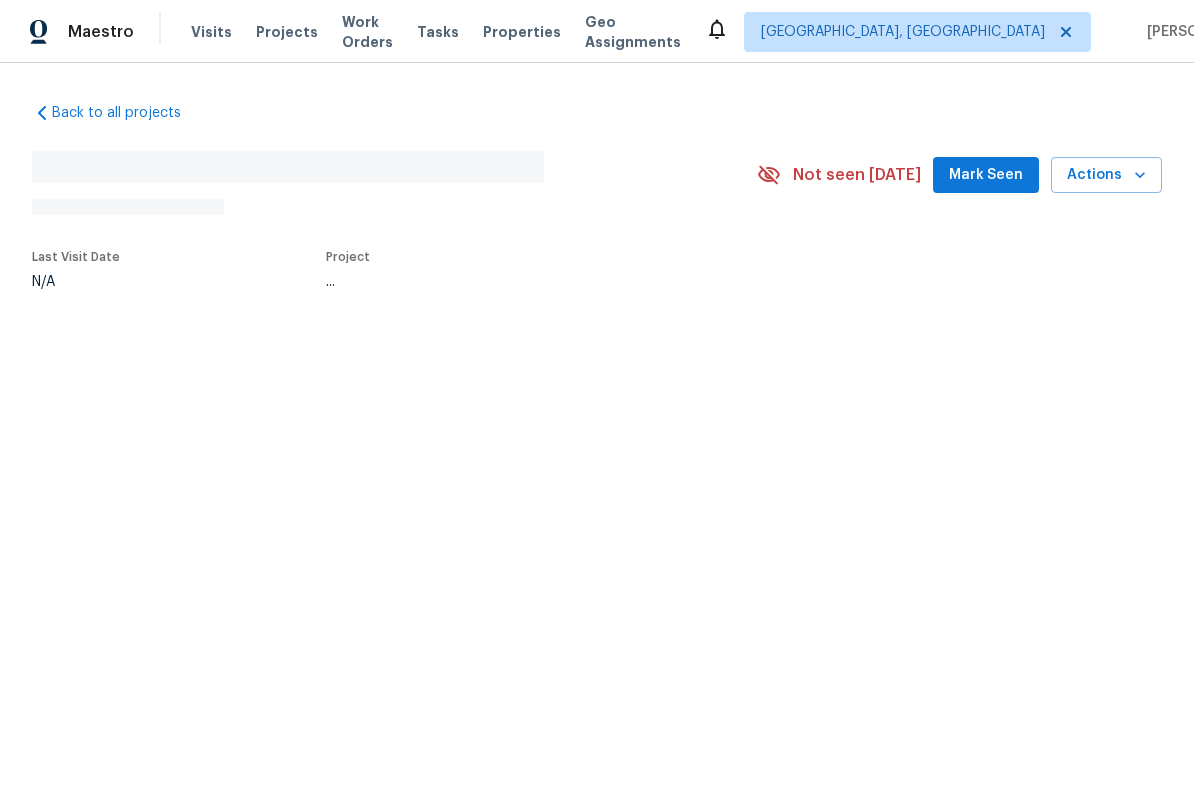 scroll, scrollTop: 0, scrollLeft: 0, axis: both 